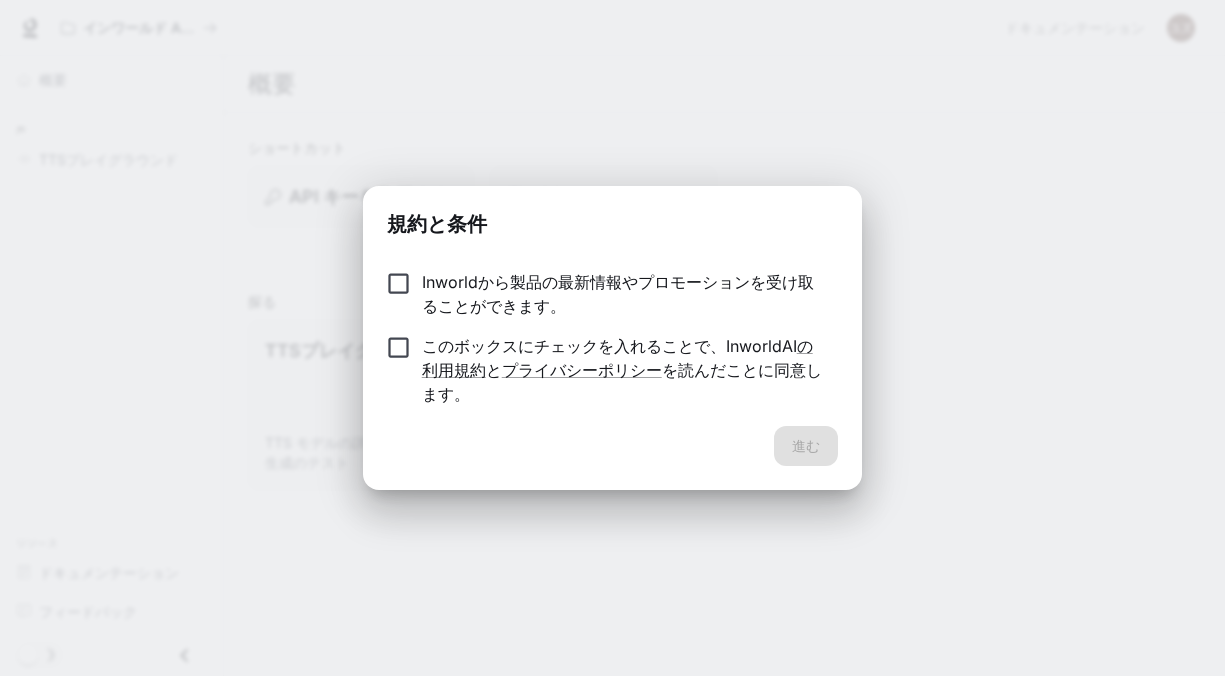 scroll, scrollTop: 0, scrollLeft: 0, axis: both 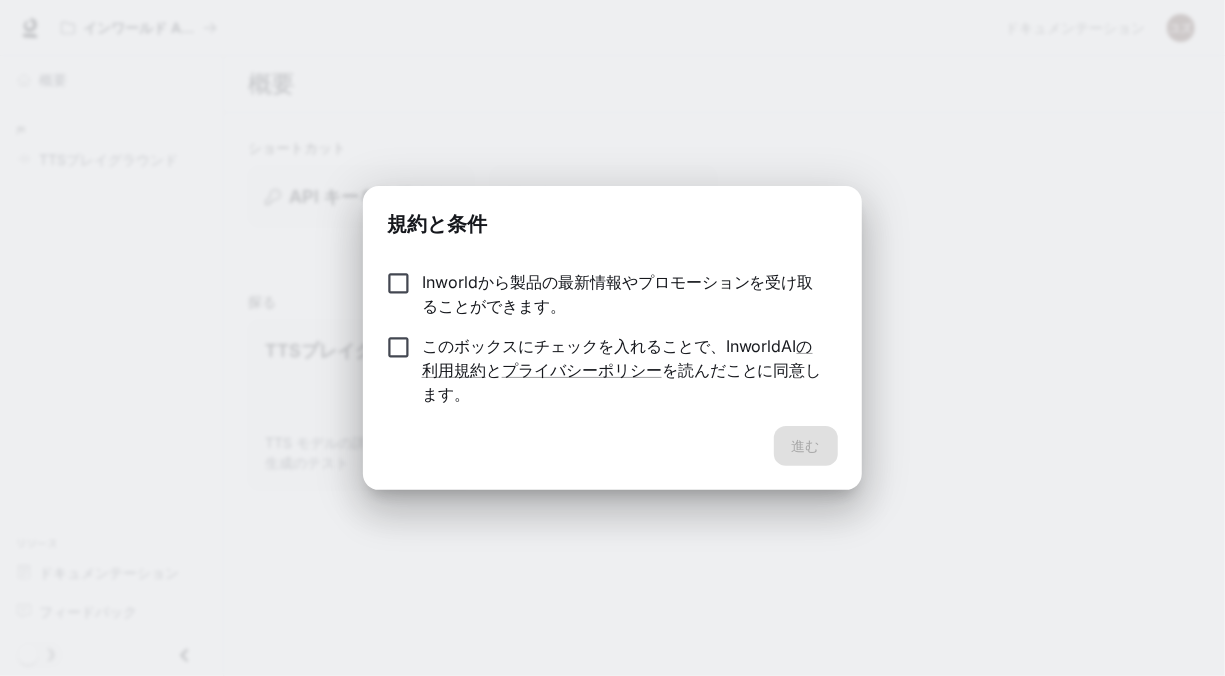 click on "Inworldから製品の最新情報やプロモーションを受け取ることができます。" at bounding box center [622, 294] 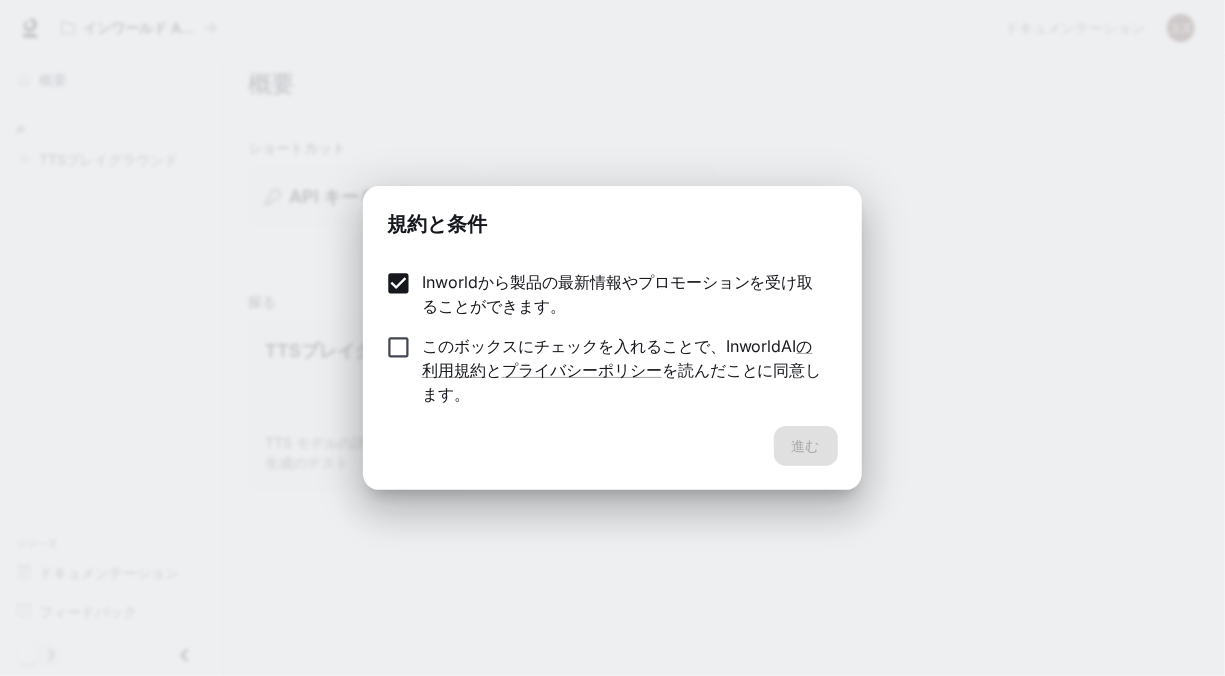 click on "このボックスにチェックを入れることで、InworldAI の利用規約 と プライバシーポリシー を読んだことに同意します。" at bounding box center (622, 370) 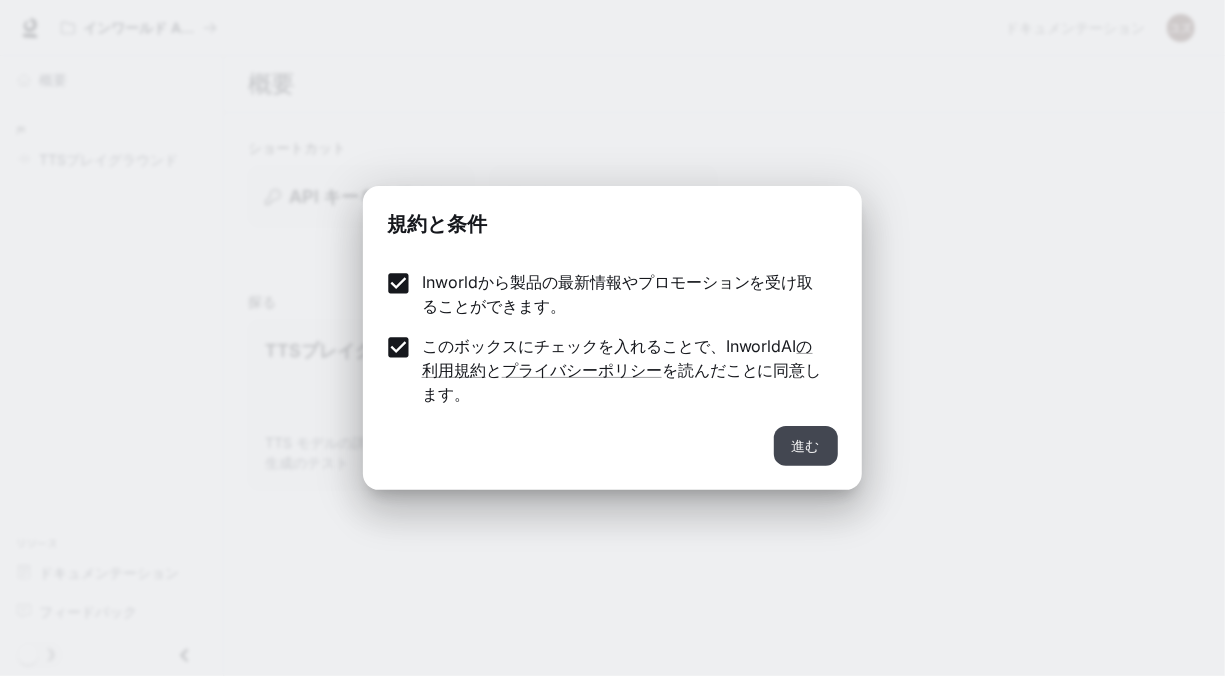 click on "進む" at bounding box center [806, 446] 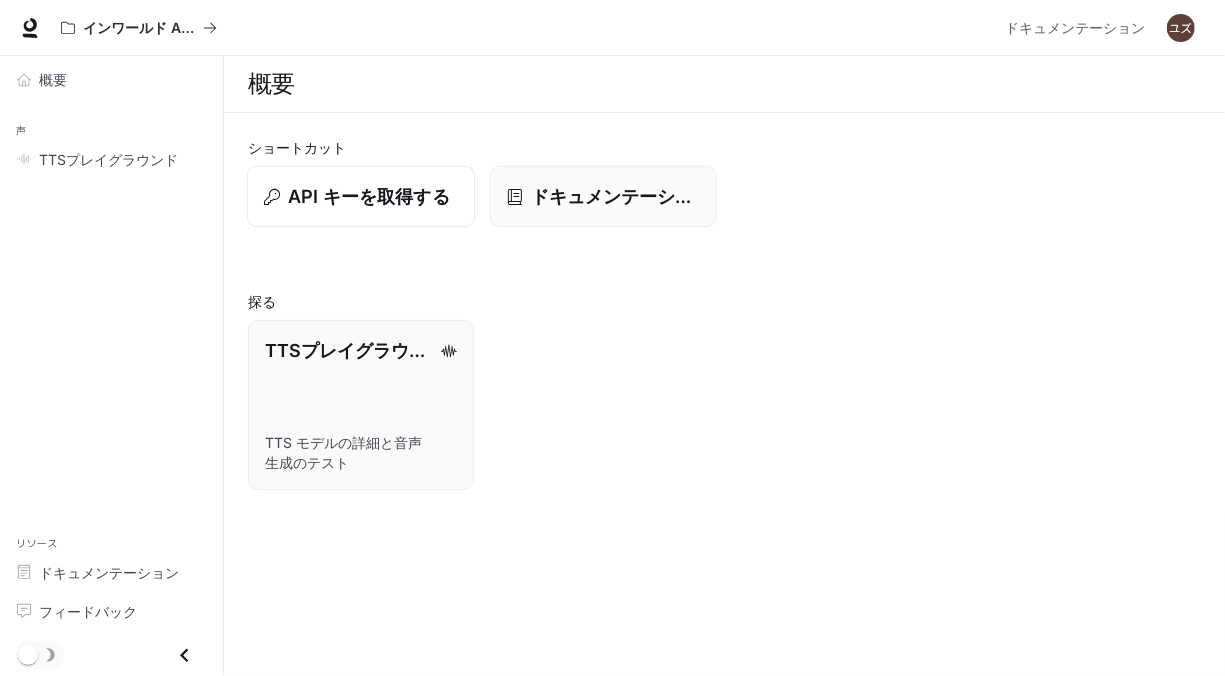 click on "API キーを取得する" at bounding box center (369, 196) 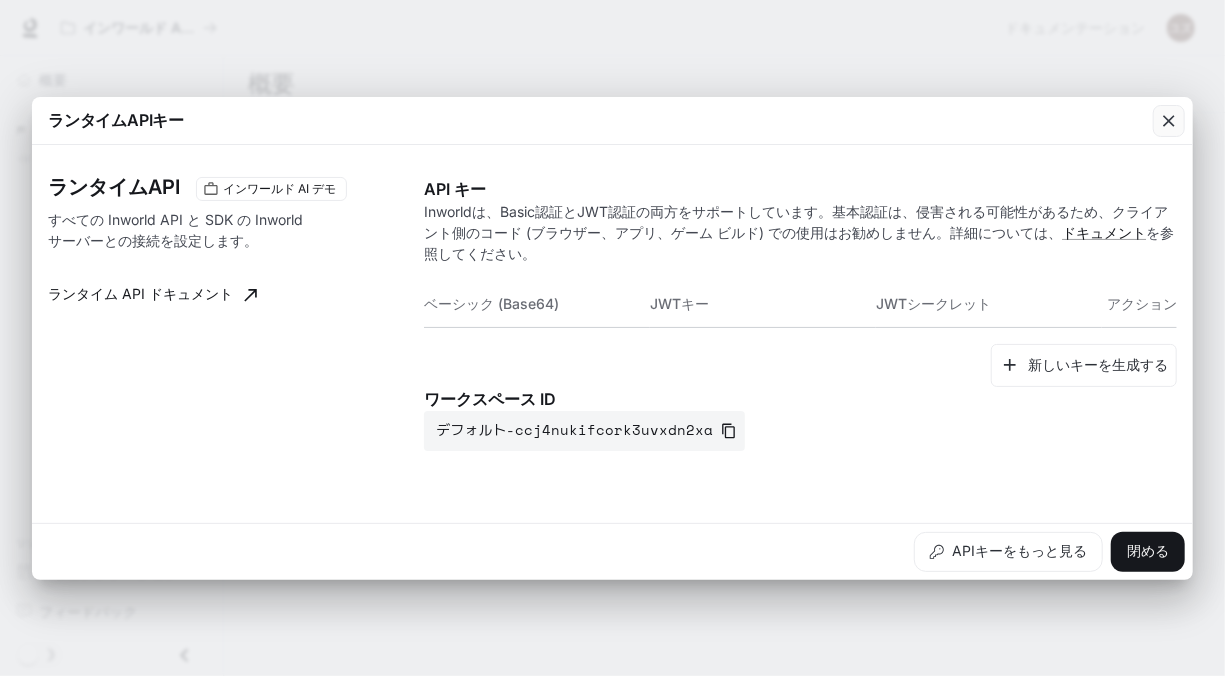 click 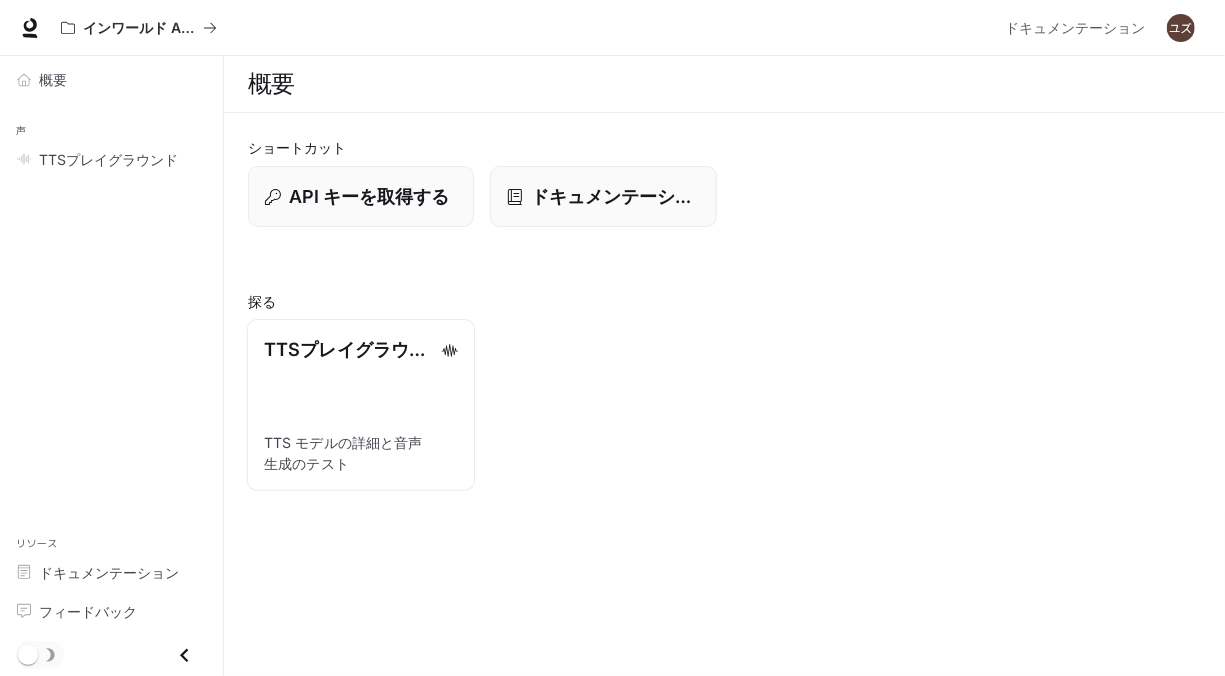 click on "TTSプレイグラウンド TTS モデルの詳細と音声生成のテスト" at bounding box center (361, 404) 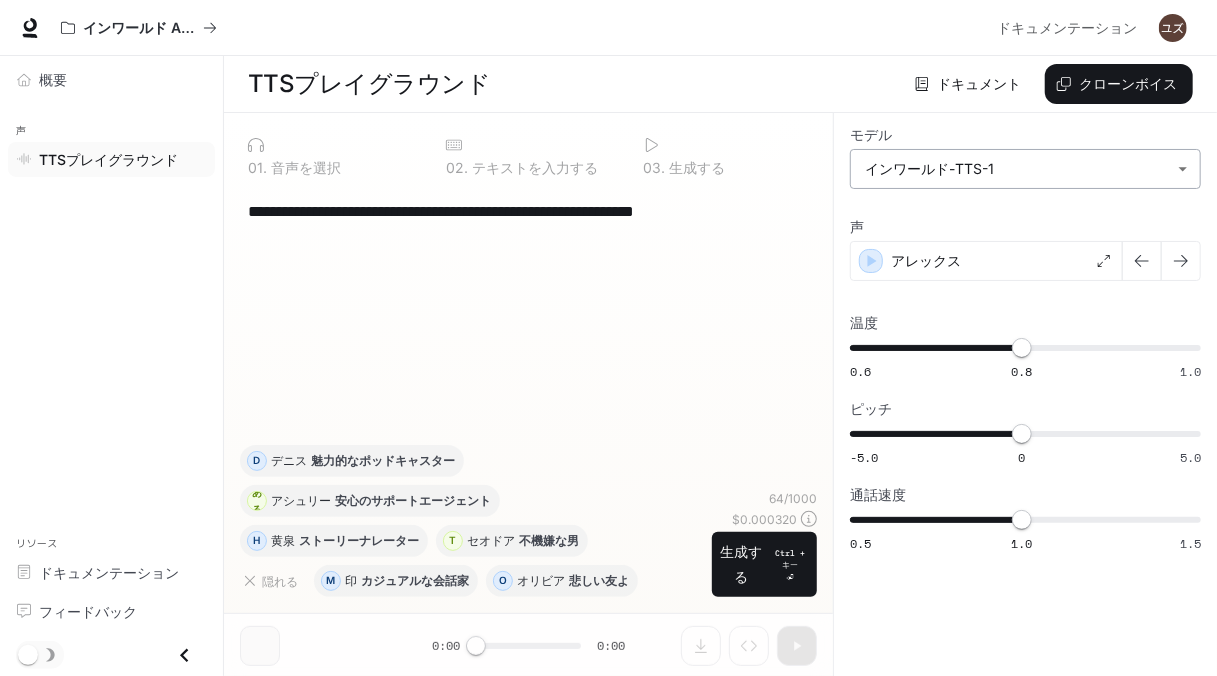 click on "**********" at bounding box center [608, 338] 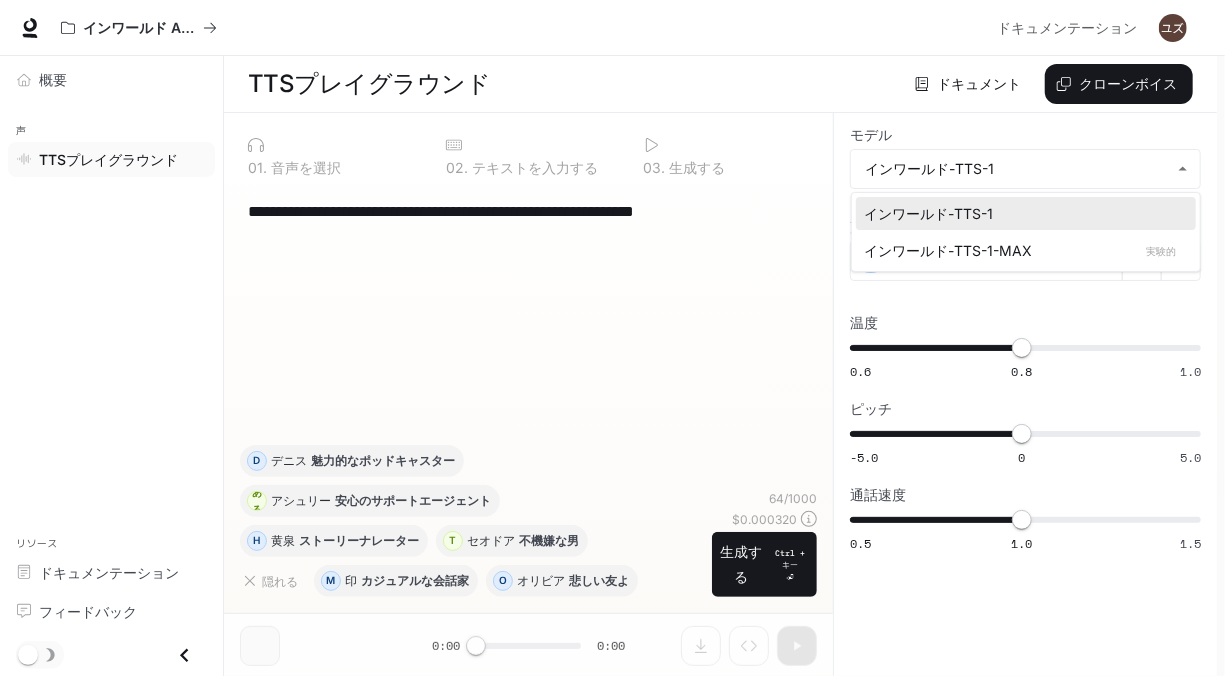 click at bounding box center (612, 338) 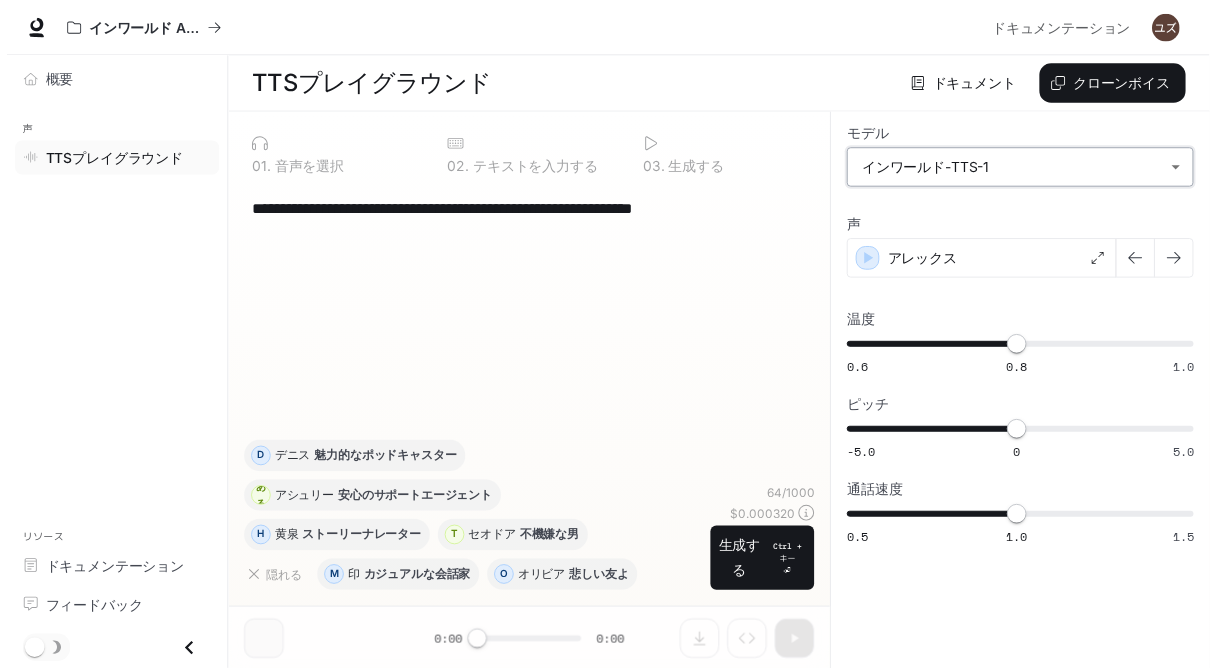 scroll, scrollTop: 0, scrollLeft: 0, axis: both 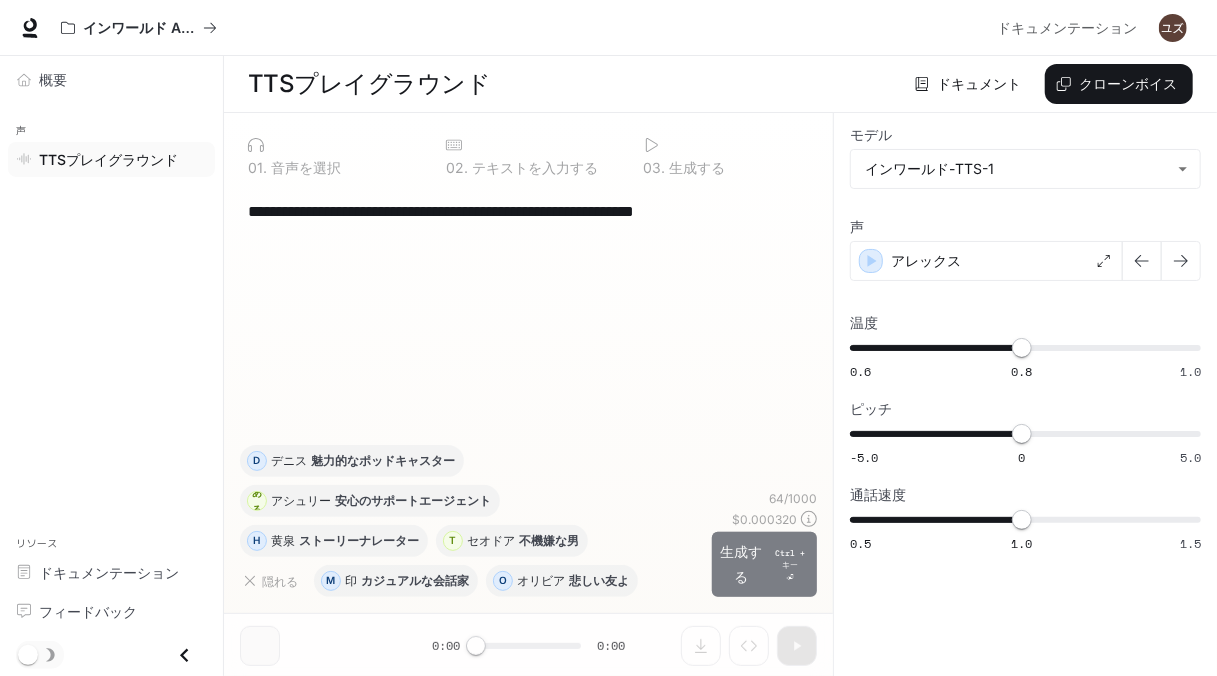 click on "生成する" at bounding box center (741, 564) 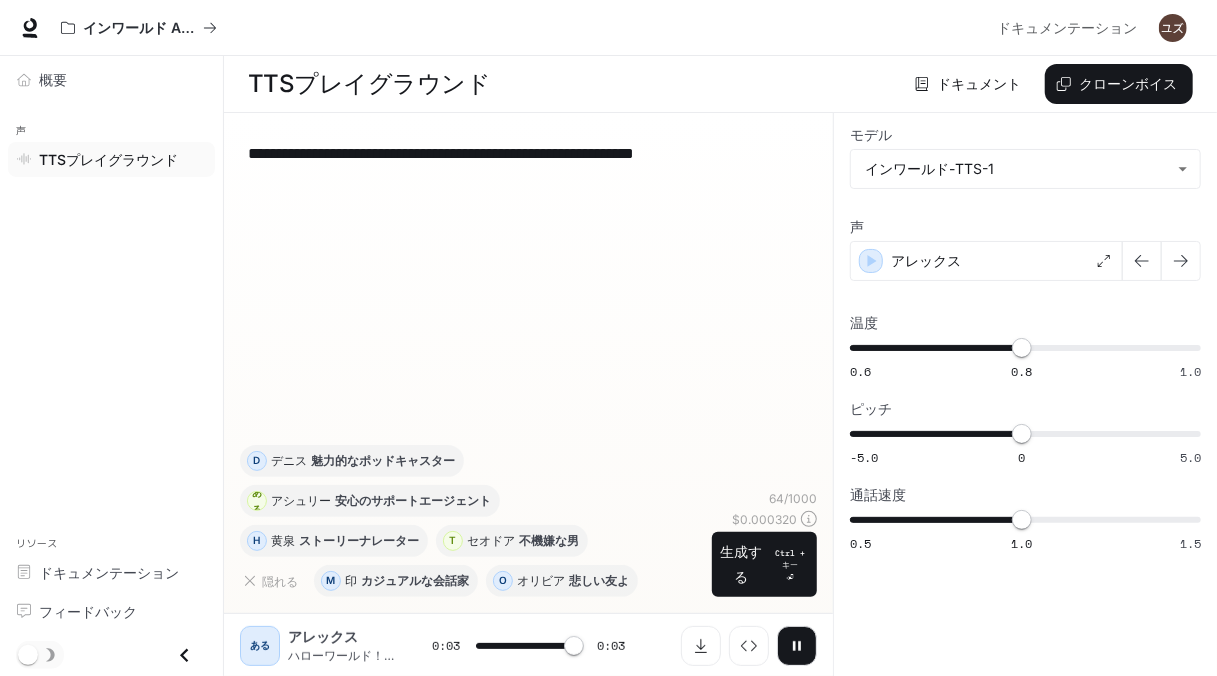 type on "*" 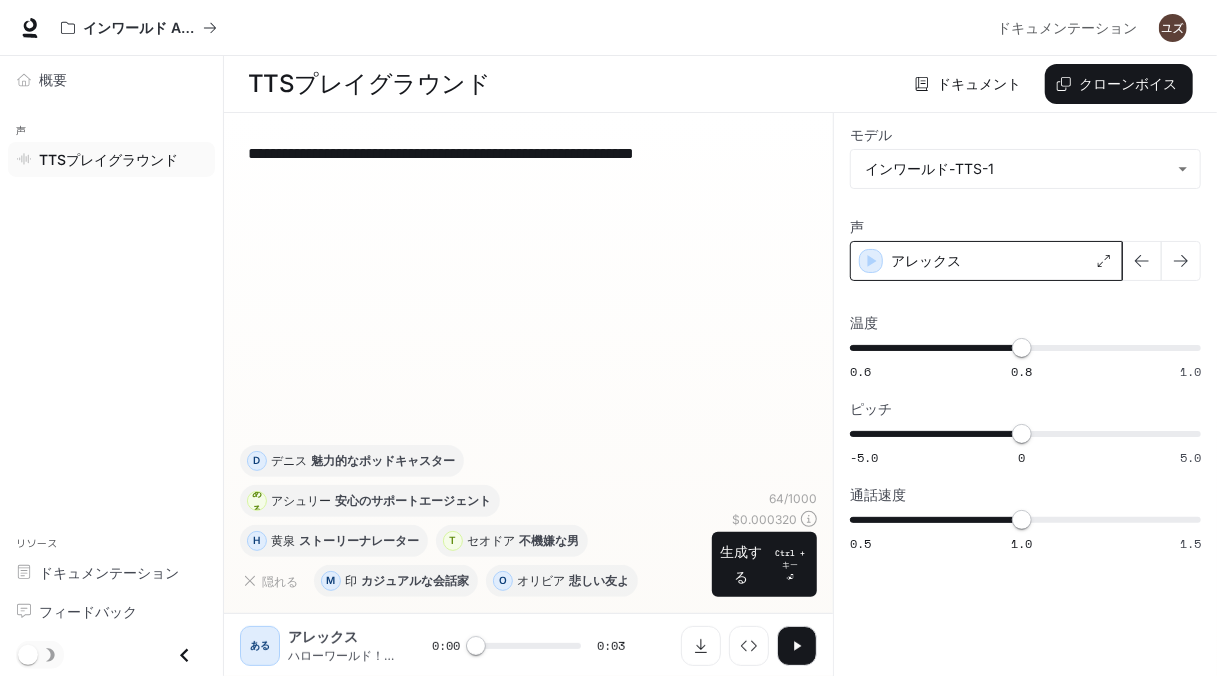 click on "アレックス" at bounding box center (926, 261) 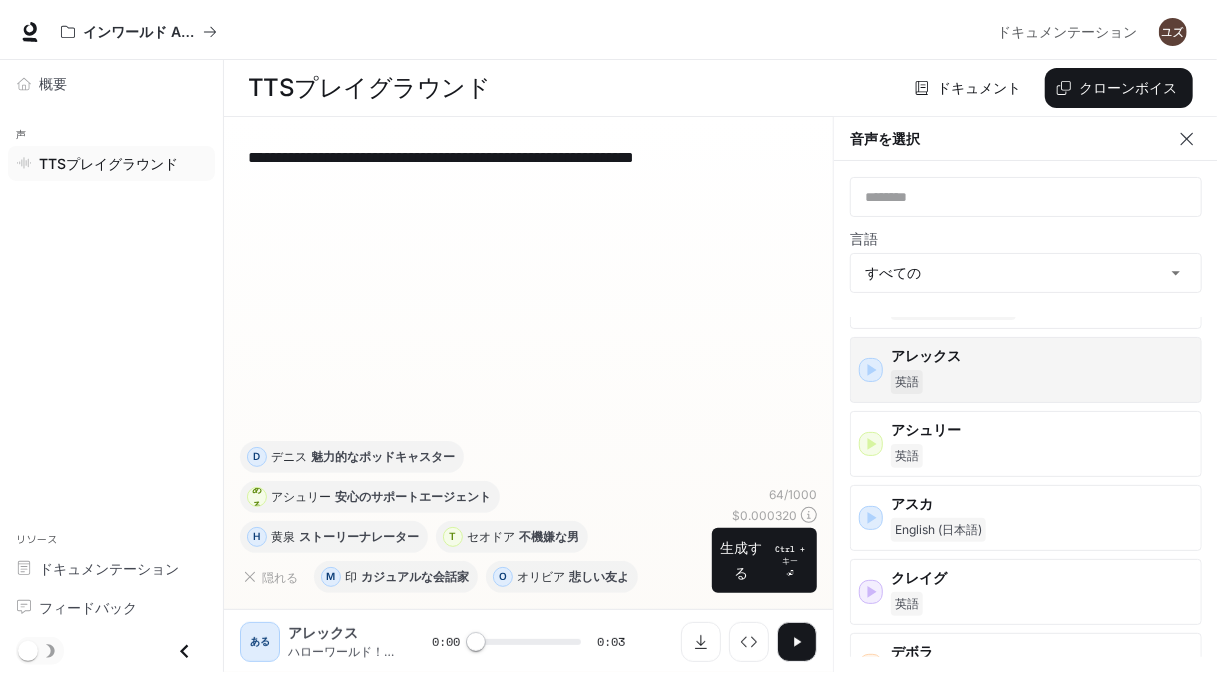 scroll, scrollTop: 200, scrollLeft: 0, axis: vertical 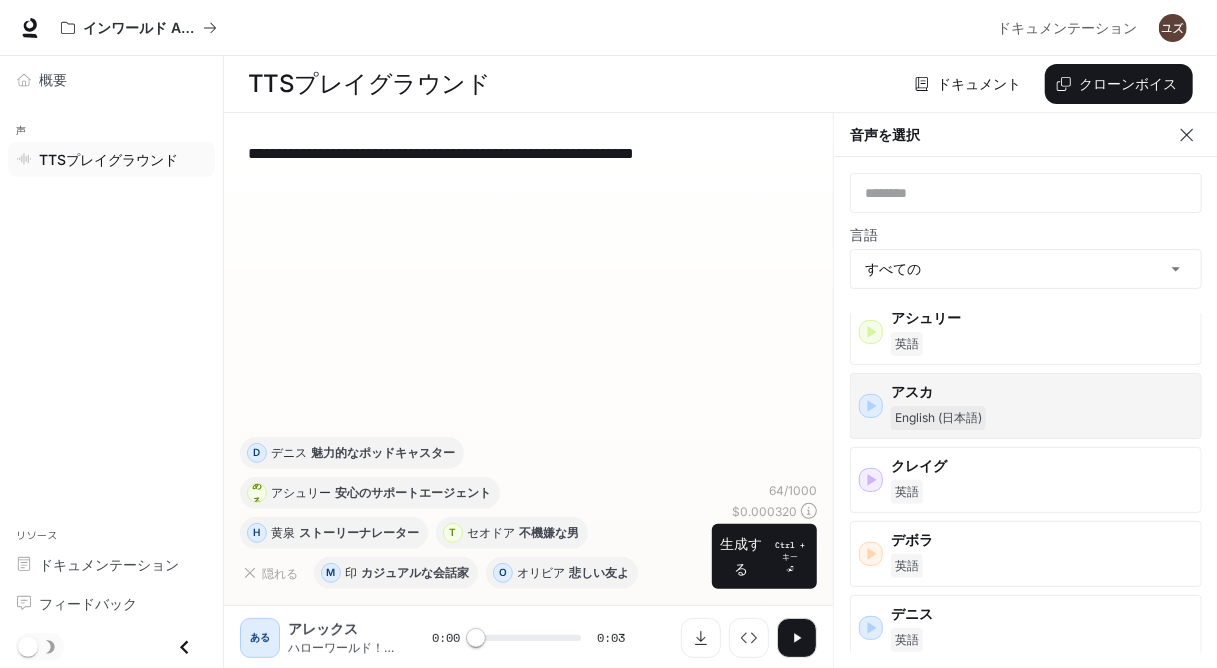click on "アスカ" at bounding box center (1042, 392) 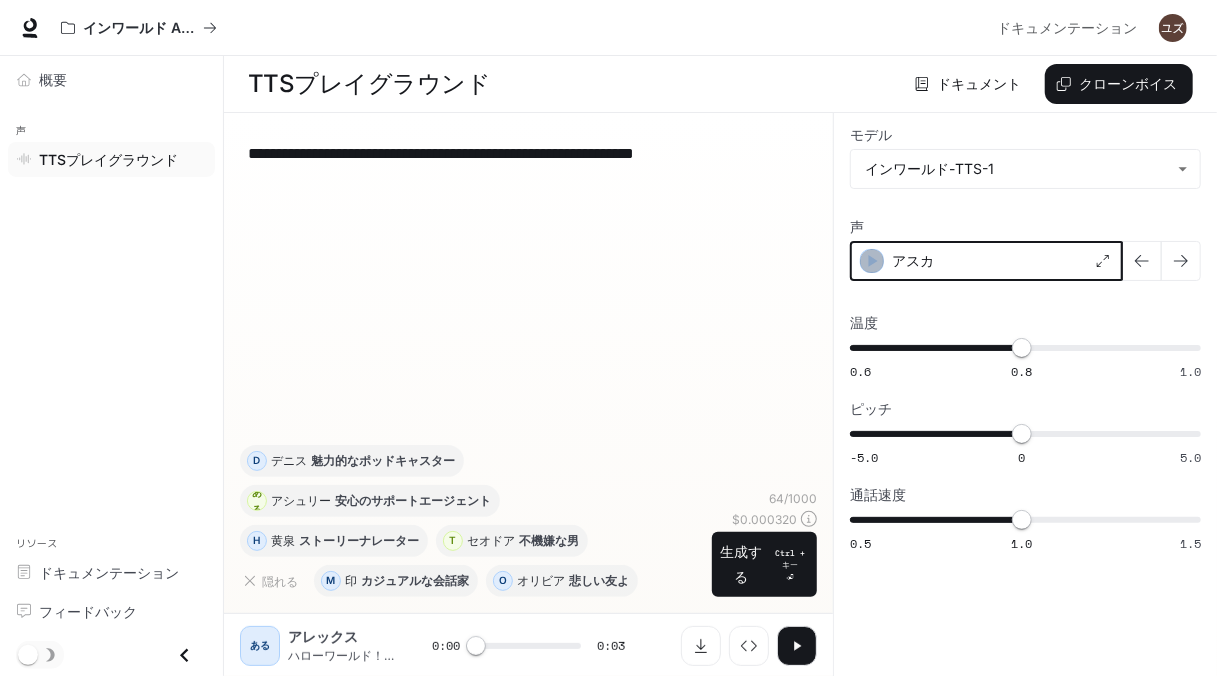 click 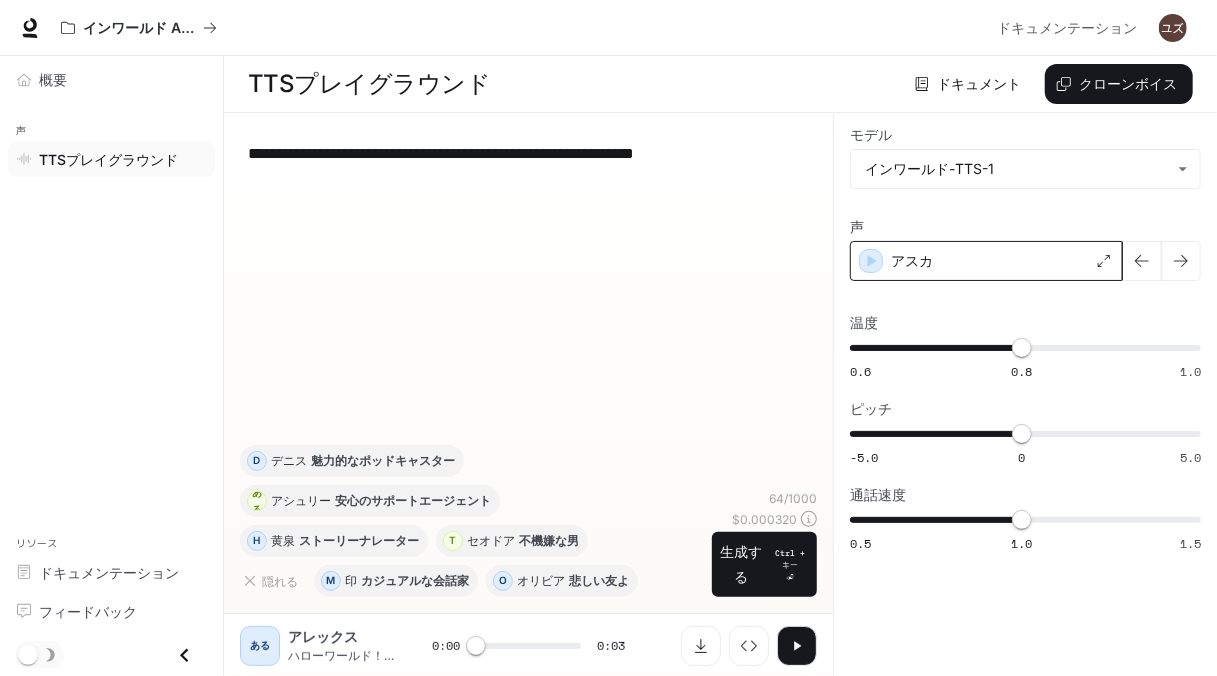click on "**********" at bounding box center [528, 153] 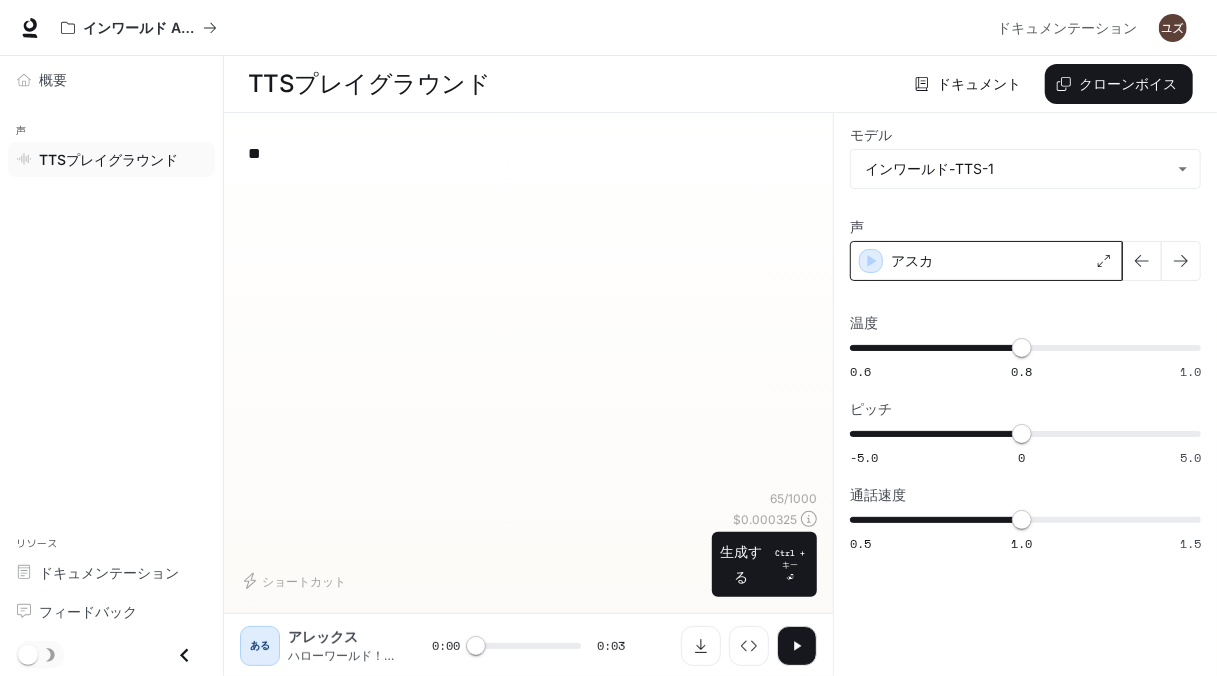 type on "*" 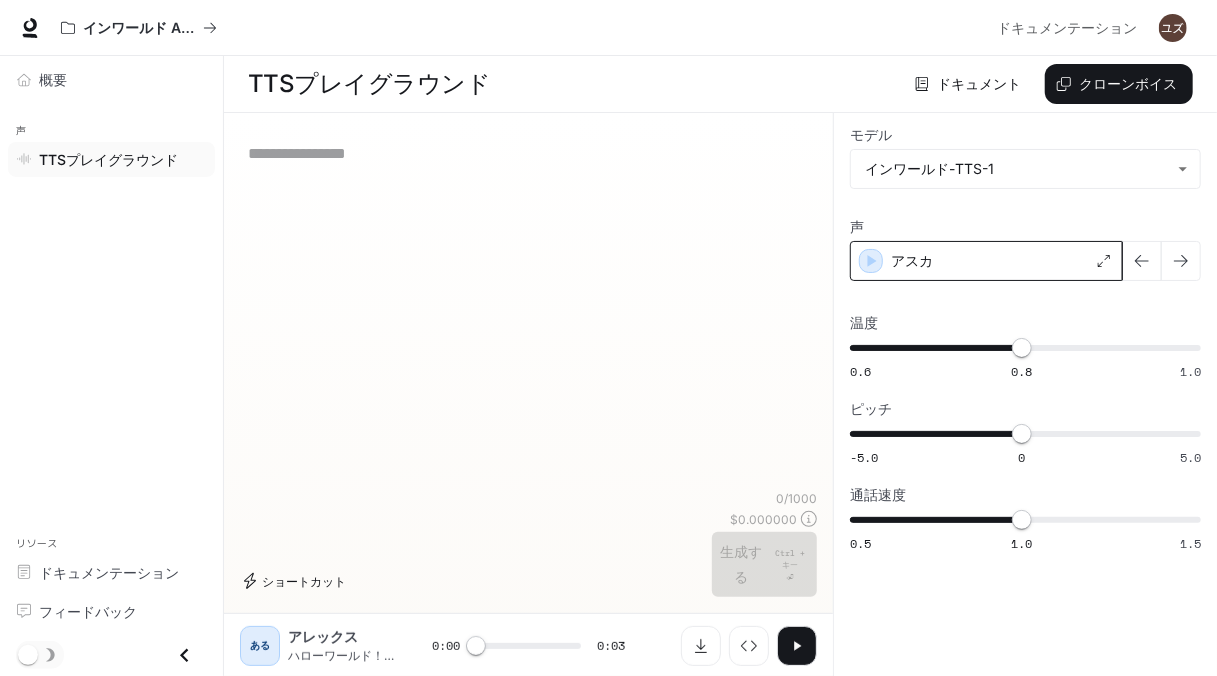 scroll, scrollTop: 0, scrollLeft: 0, axis: both 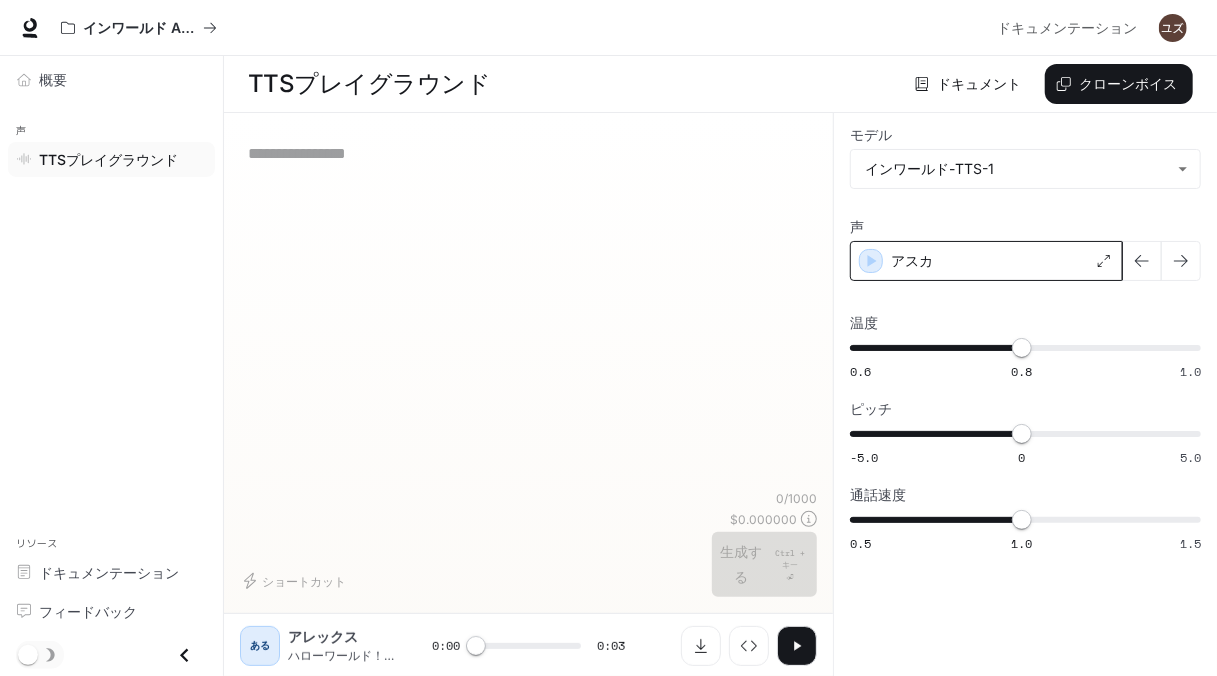 click at bounding box center (528, 153) 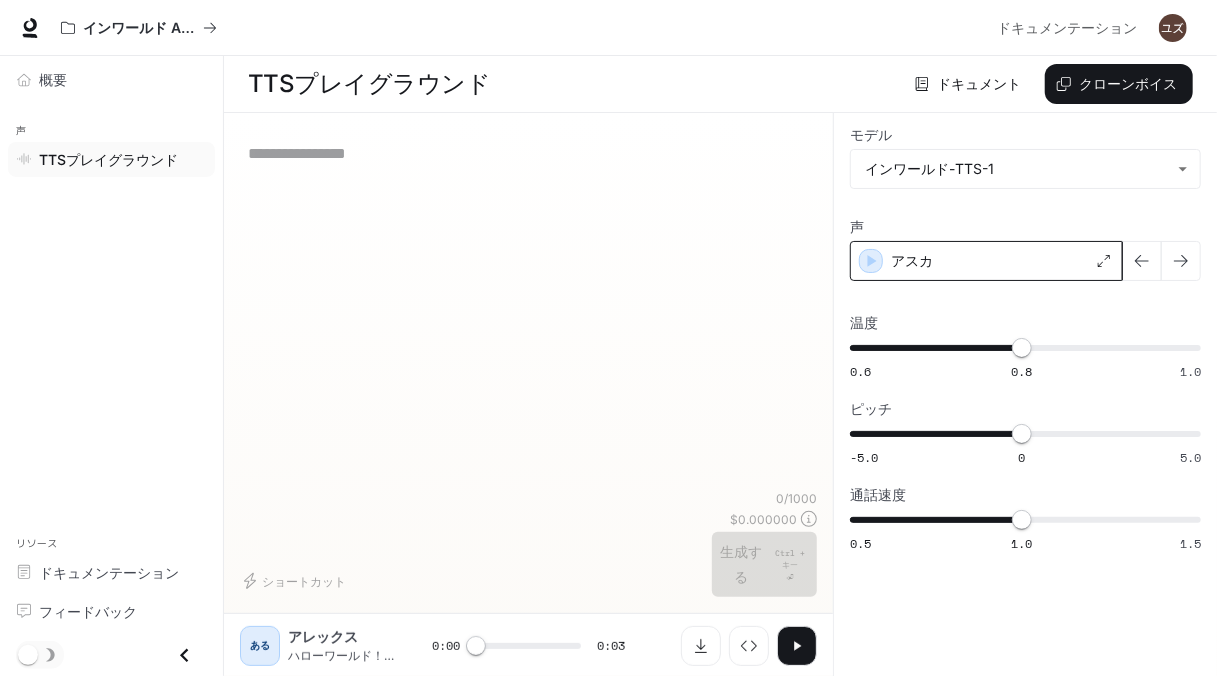 paste on "**********" 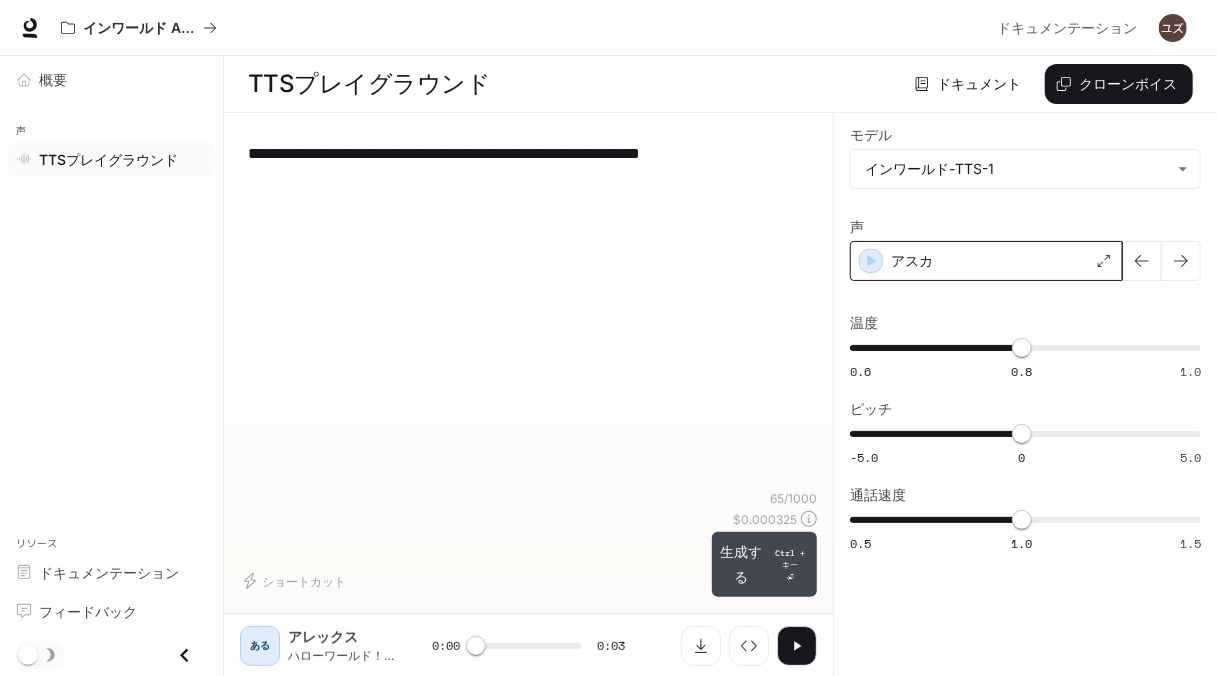 type on "**********" 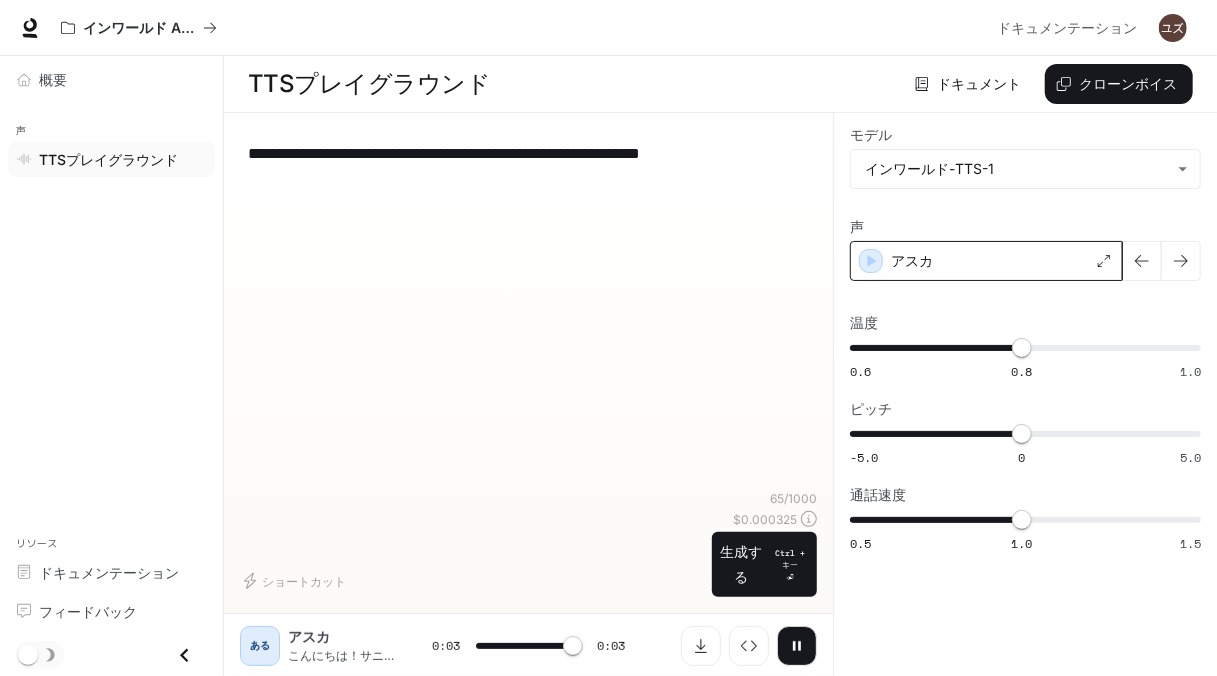 type on "*" 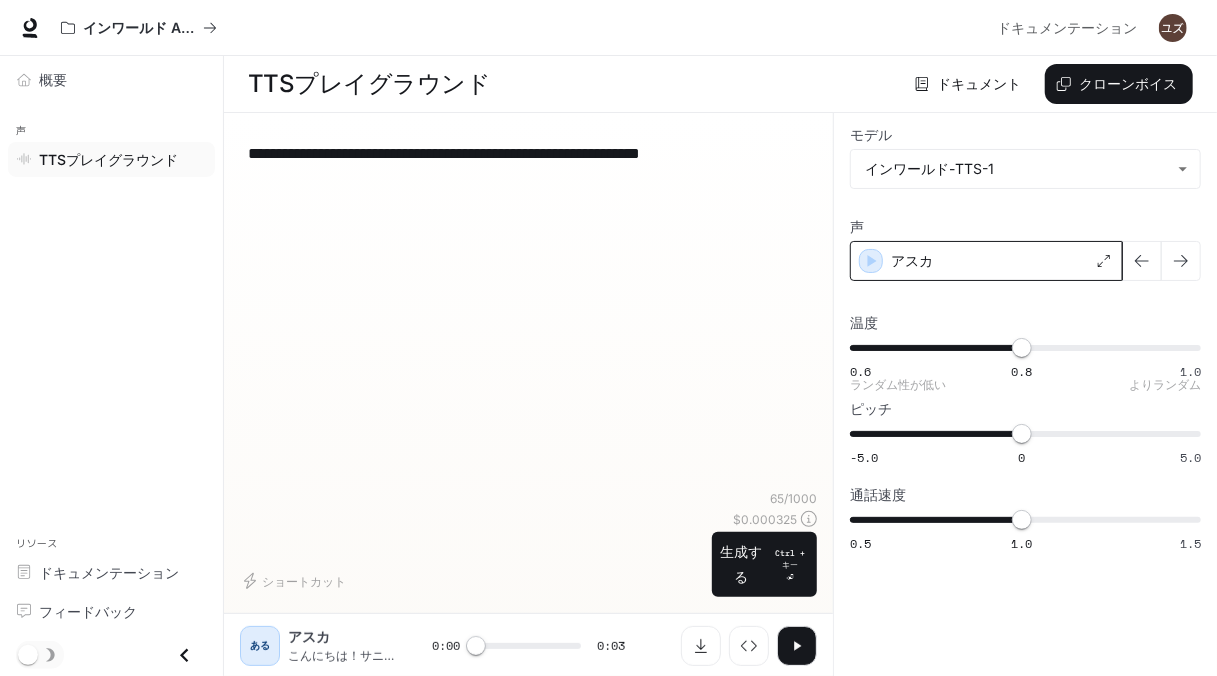 scroll, scrollTop: 0, scrollLeft: 0, axis: both 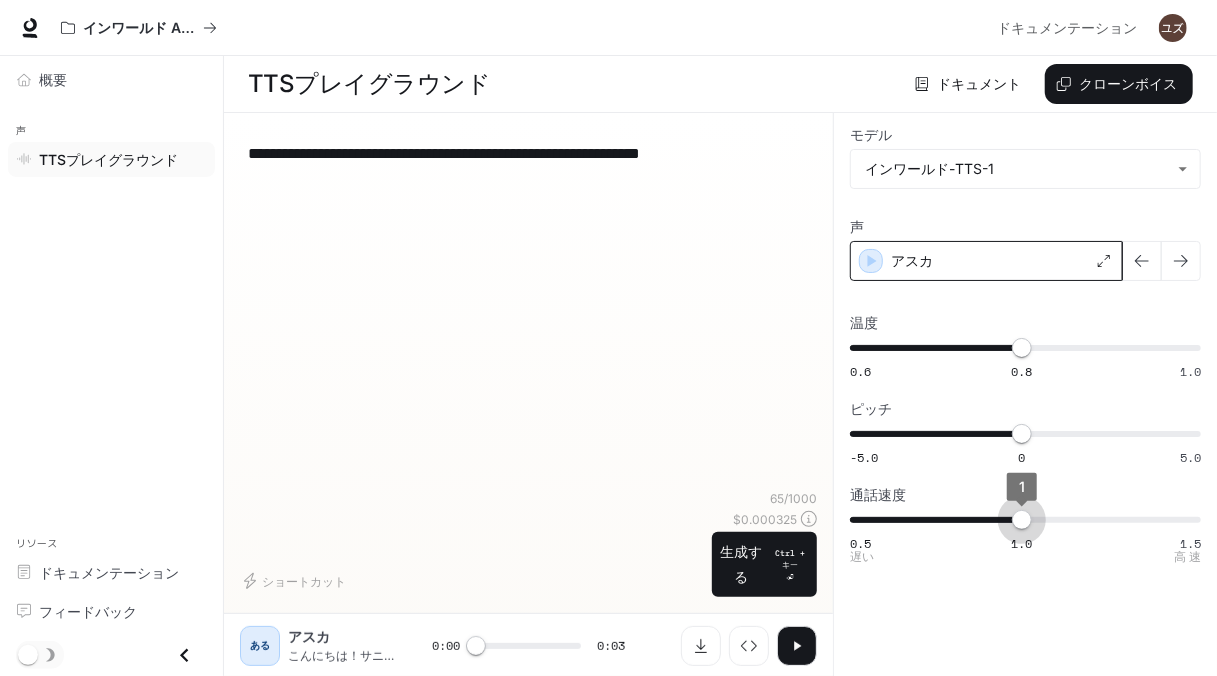 type on "***" 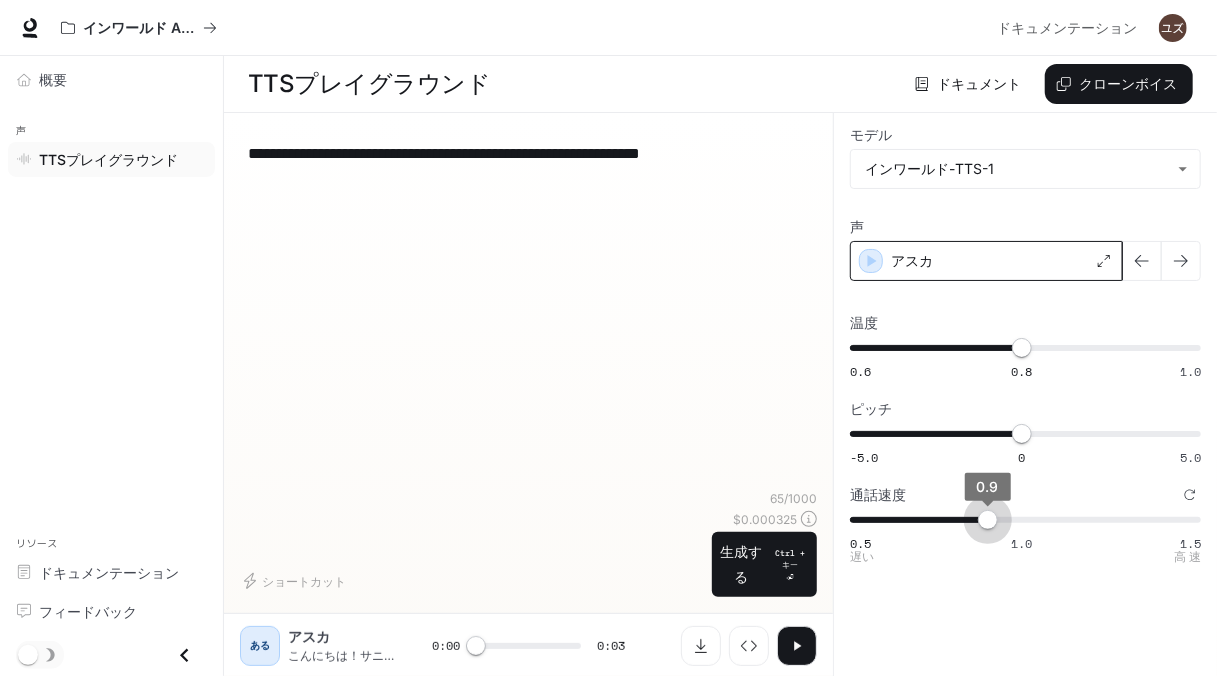 drag, startPoint x: 1017, startPoint y: 521, endPoint x: 993, endPoint y: 523, distance: 24.083189 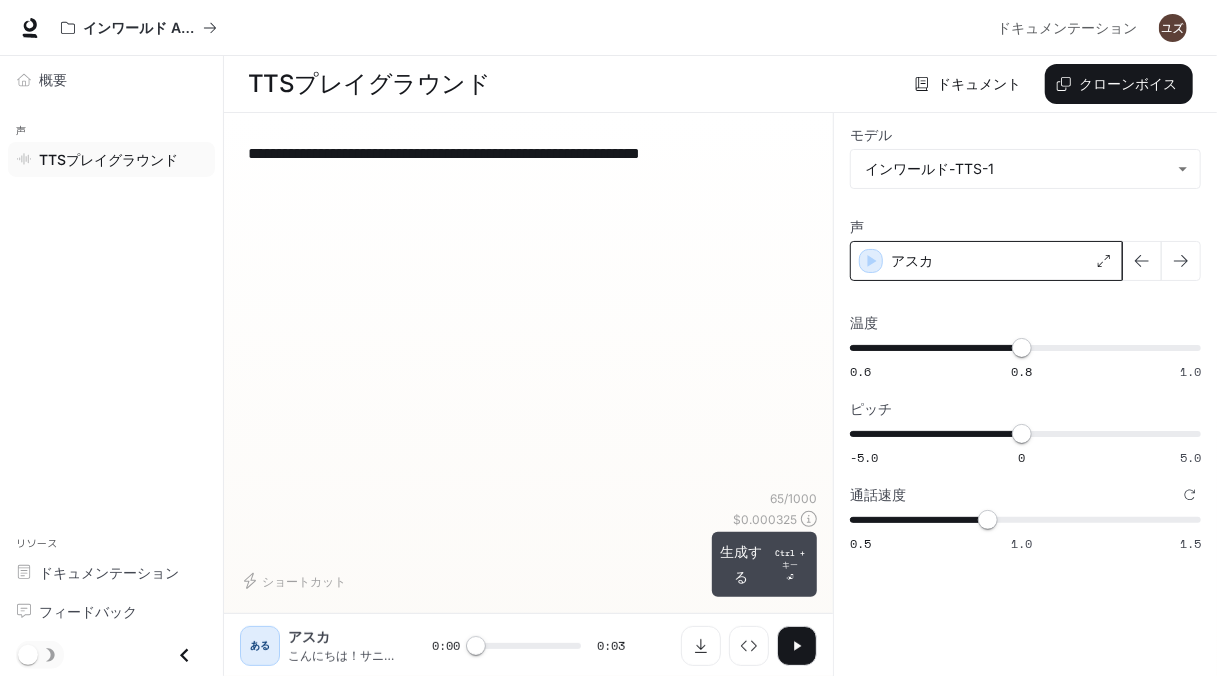 click on "生成する" at bounding box center [741, 564] 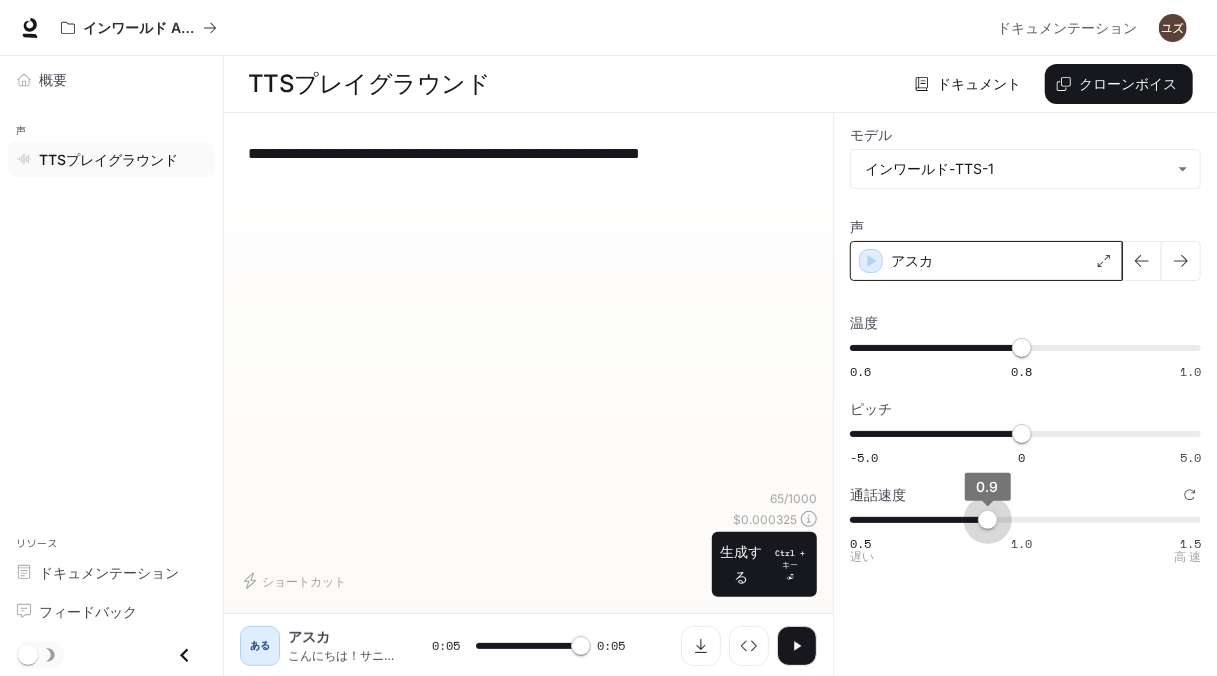 type on "*" 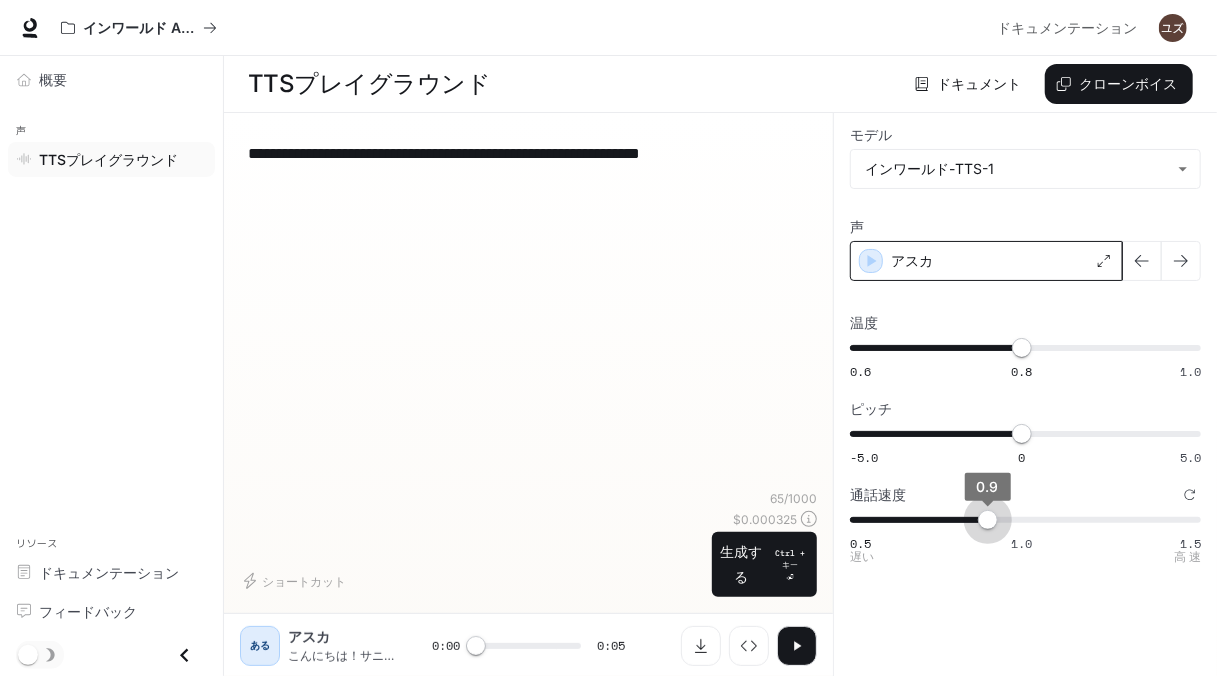 type on "*" 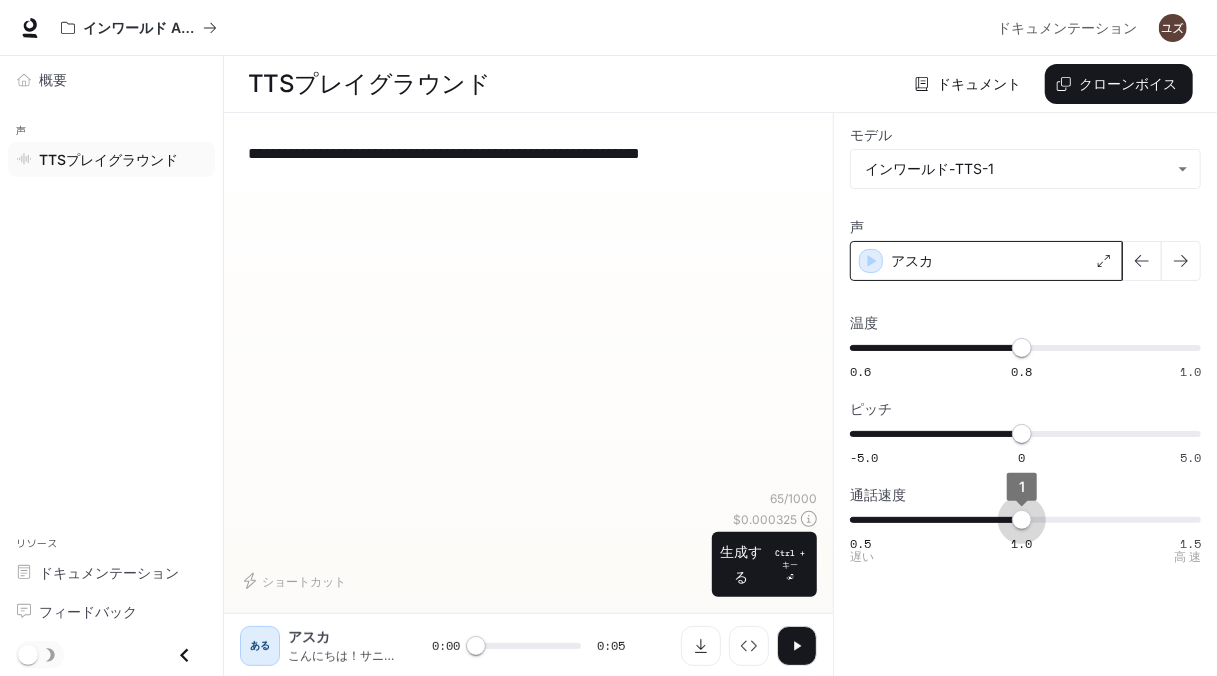 drag, startPoint x: 985, startPoint y: 521, endPoint x: 1027, endPoint y: 520, distance: 42.0119 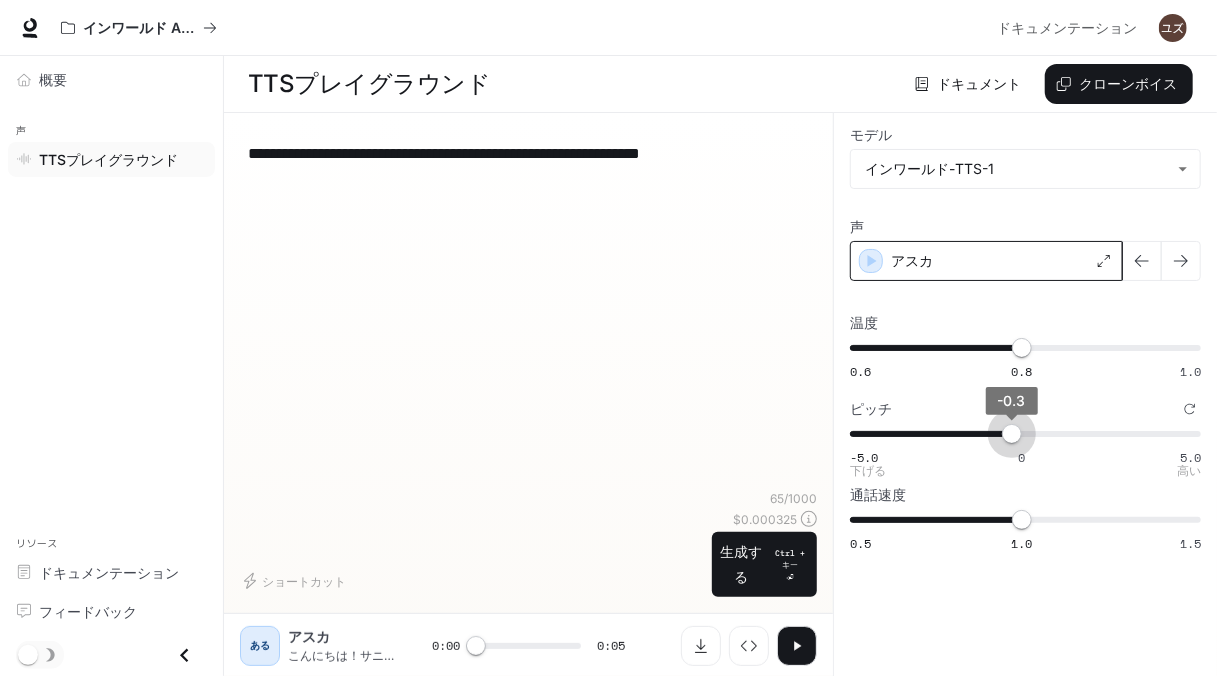 type on "****" 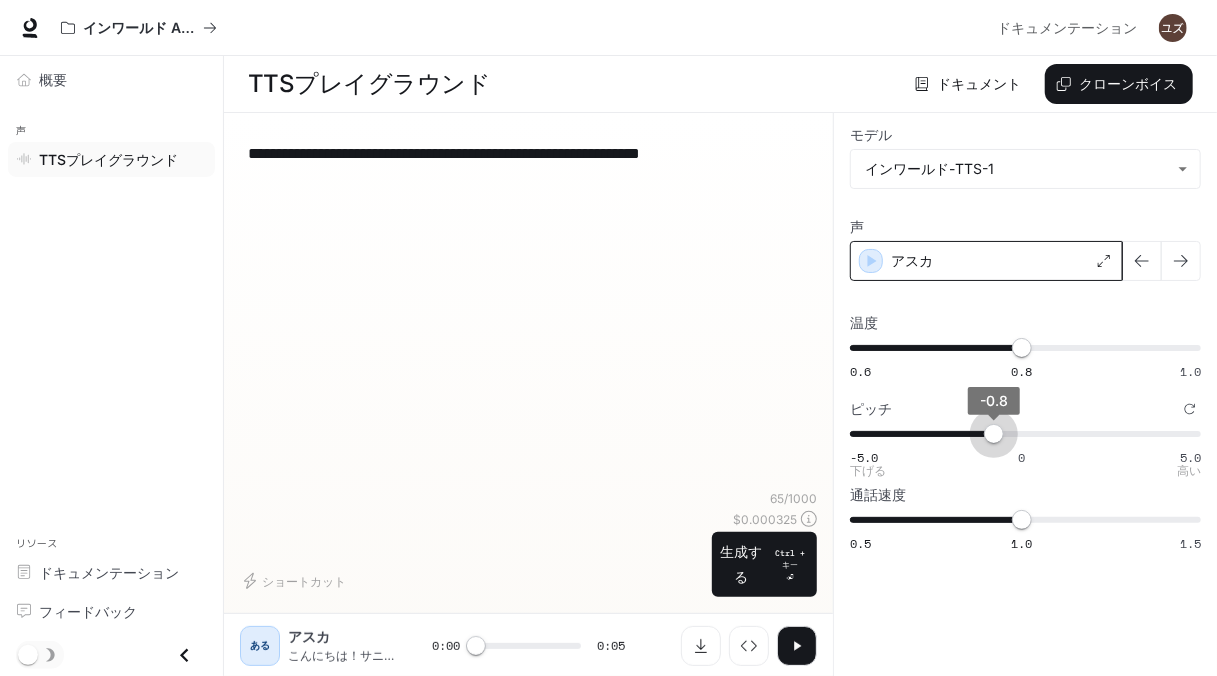 drag, startPoint x: 1023, startPoint y: 450, endPoint x: 993, endPoint y: 457, distance: 30.805843 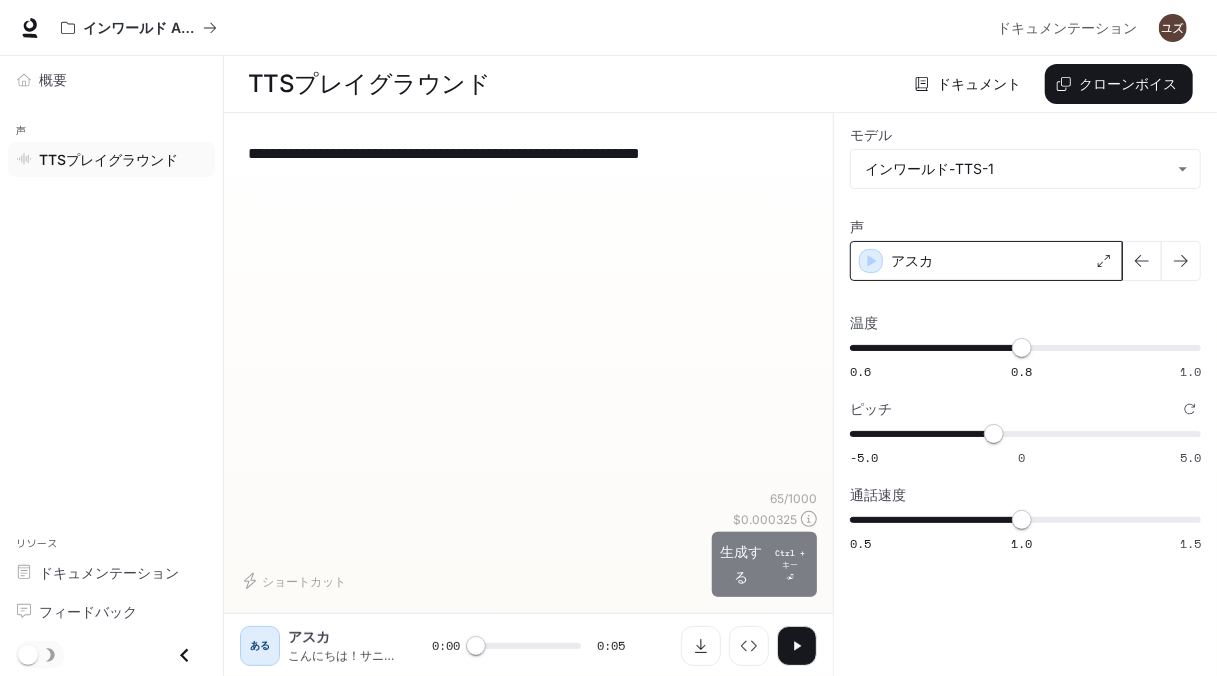 click on "生成する" at bounding box center [741, 564] 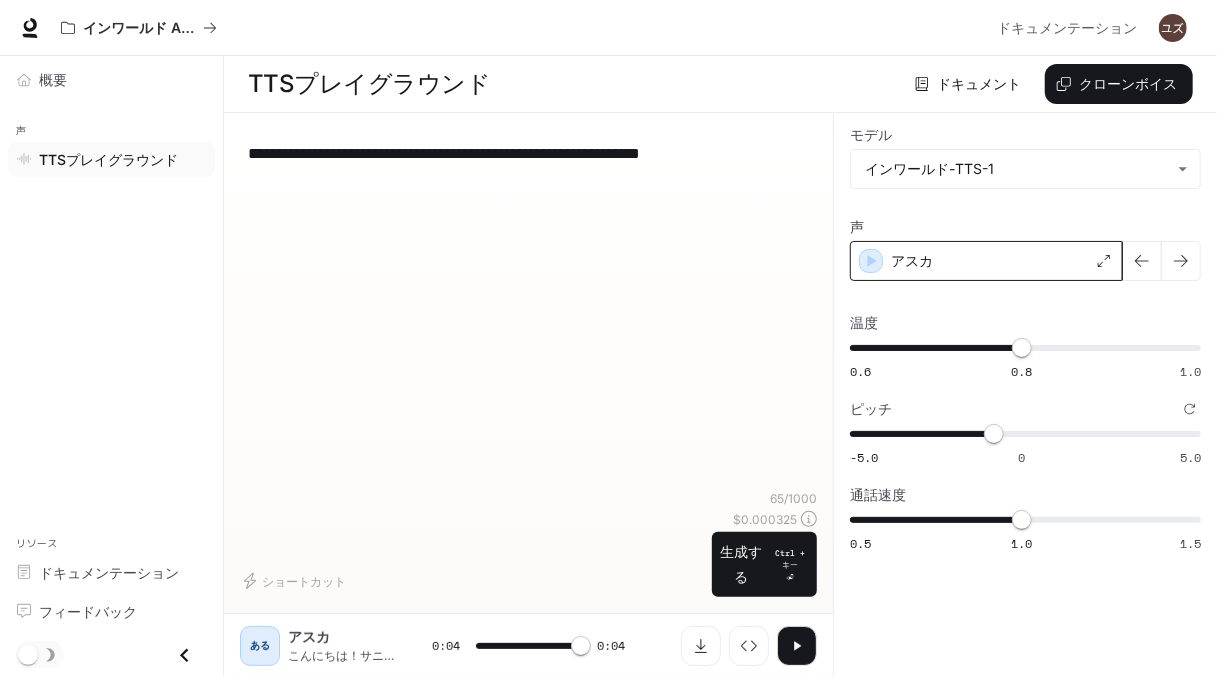 type on "*" 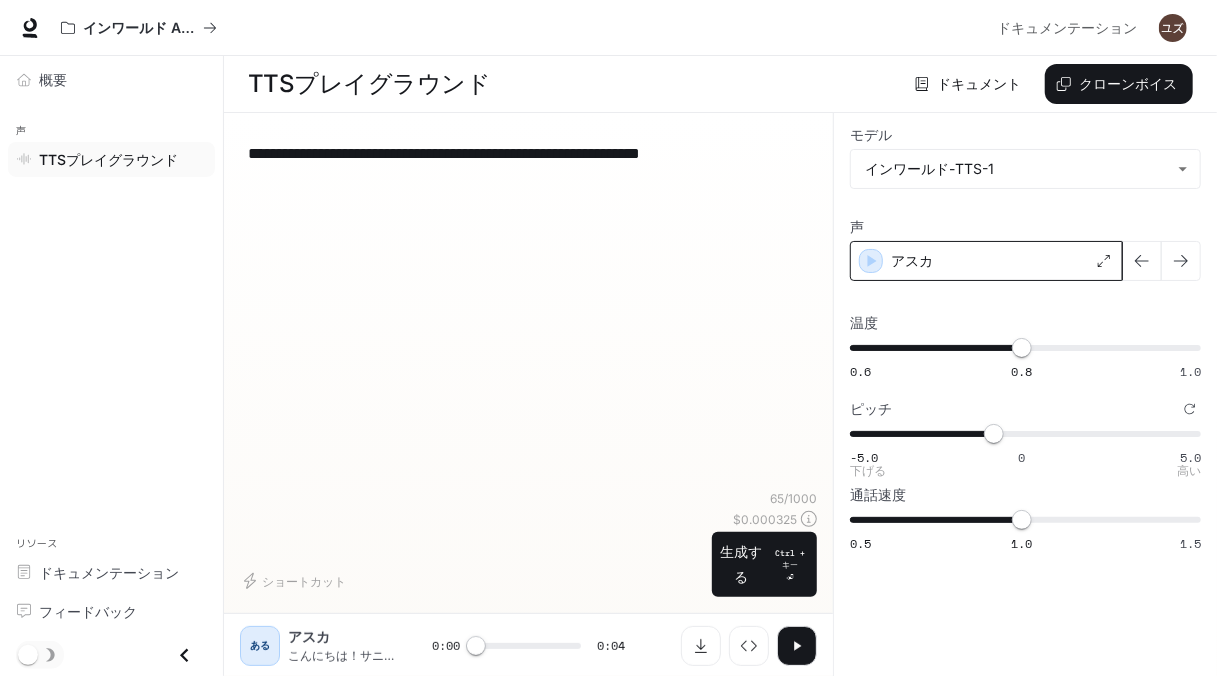 type on "*" 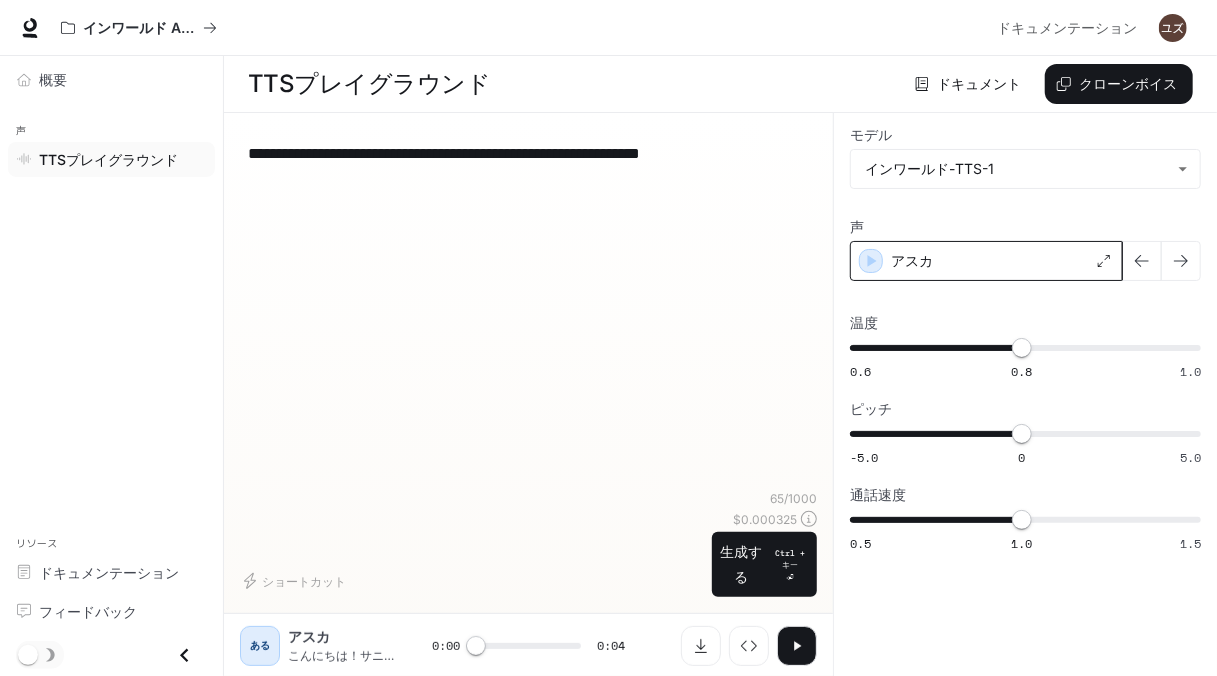 click on "アスカ" at bounding box center [986, 261] 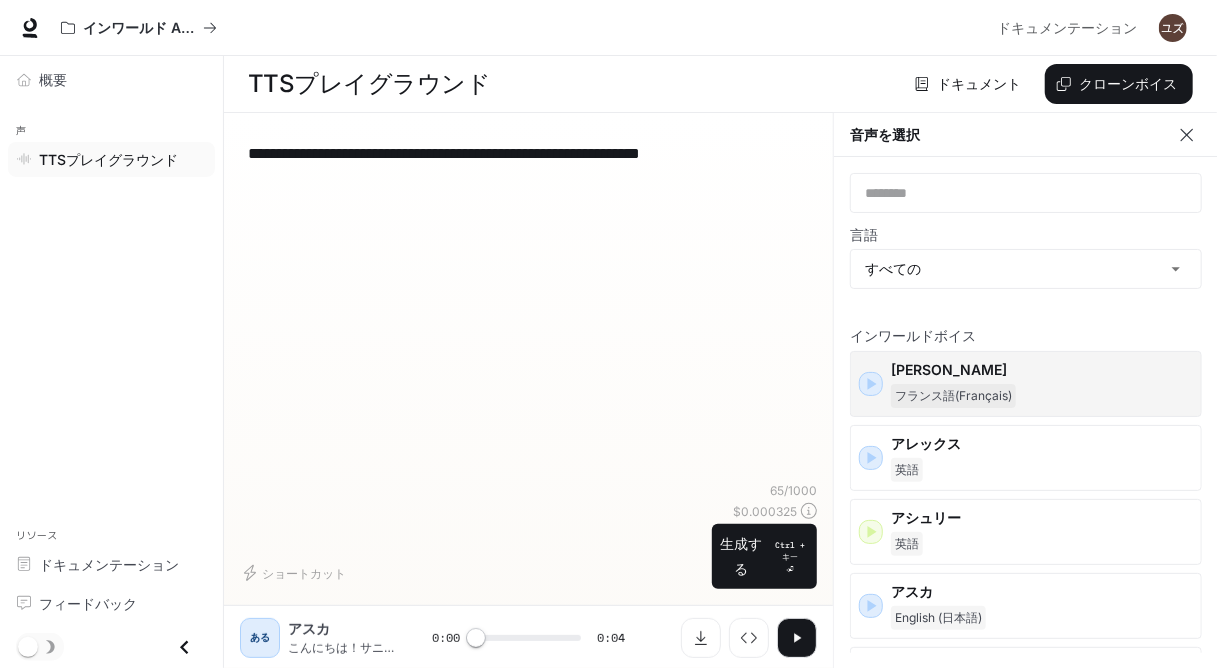 click on "[PERSON_NAME]" at bounding box center [1042, 370] 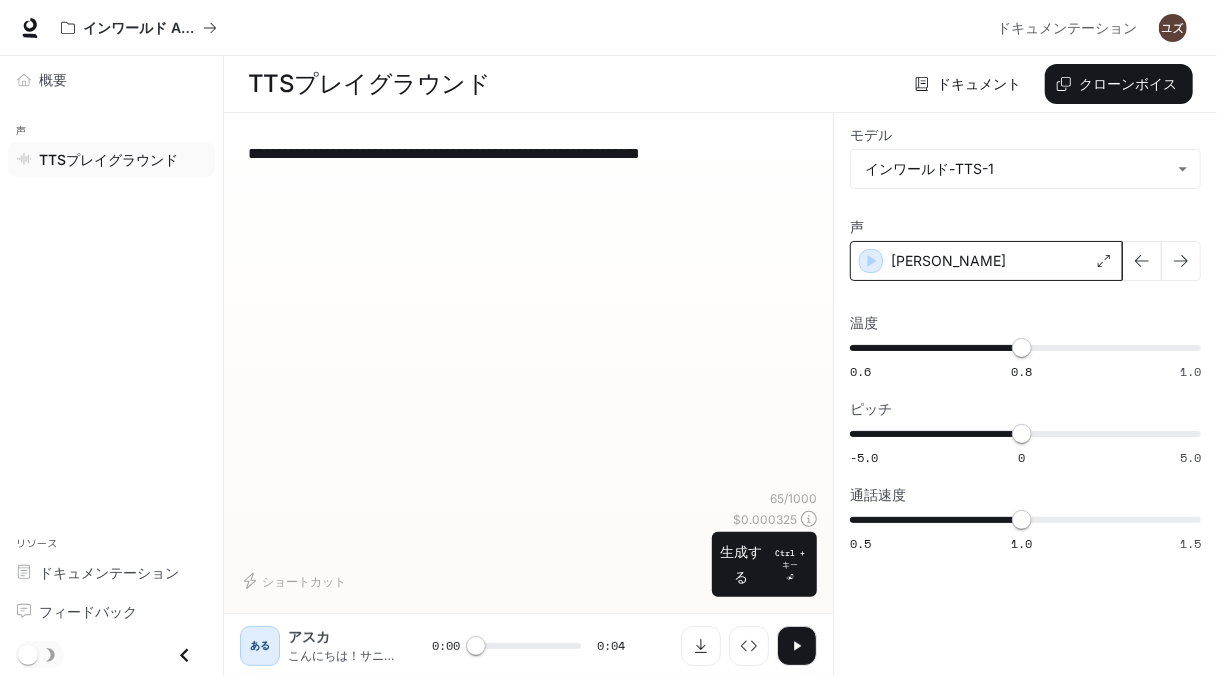 click on "[PERSON_NAME]" at bounding box center (986, 261) 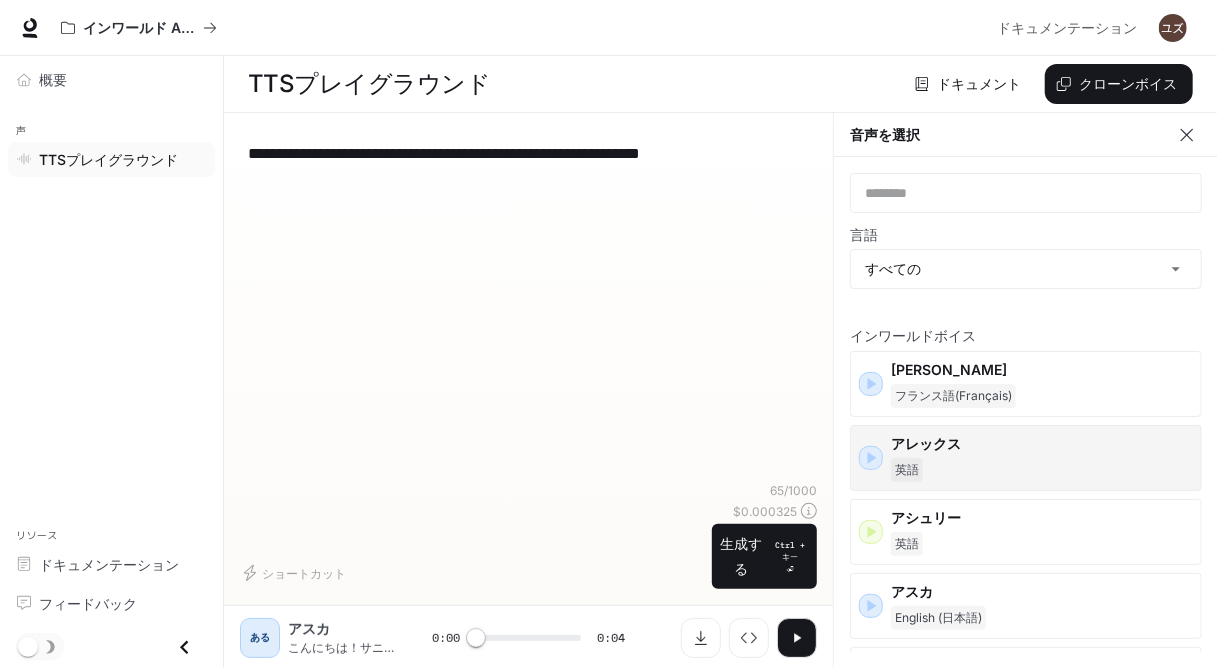 click on "英語" at bounding box center [1042, 470] 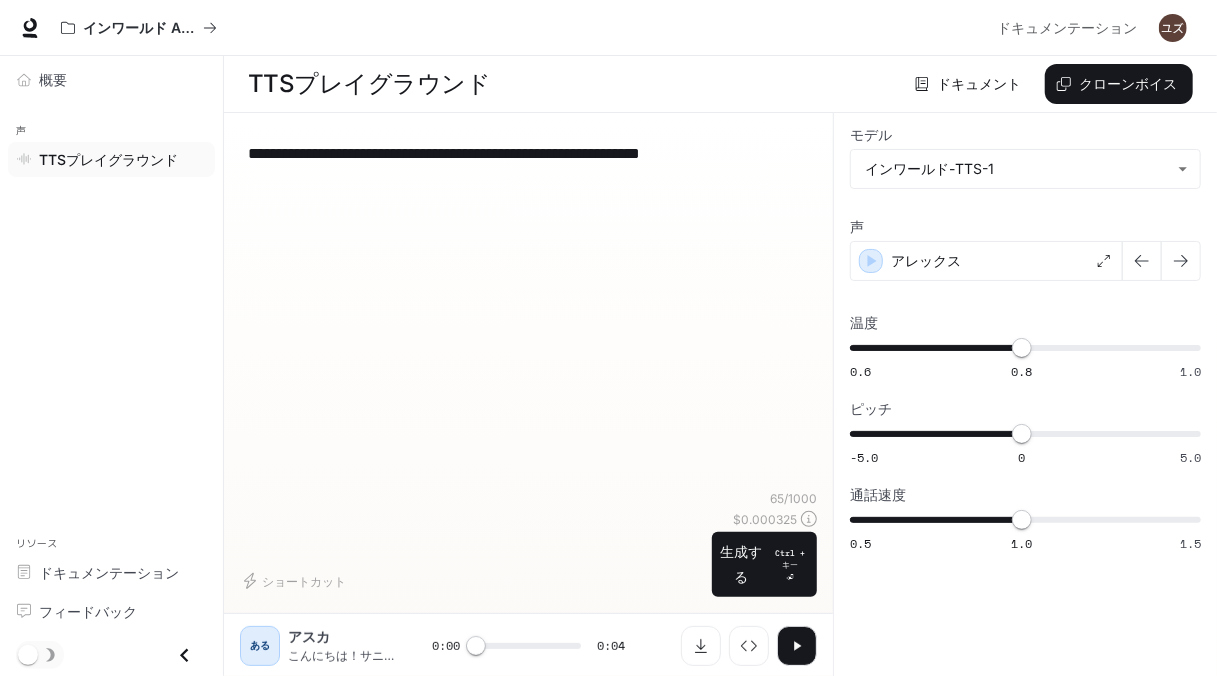click at bounding box center [797, 646] 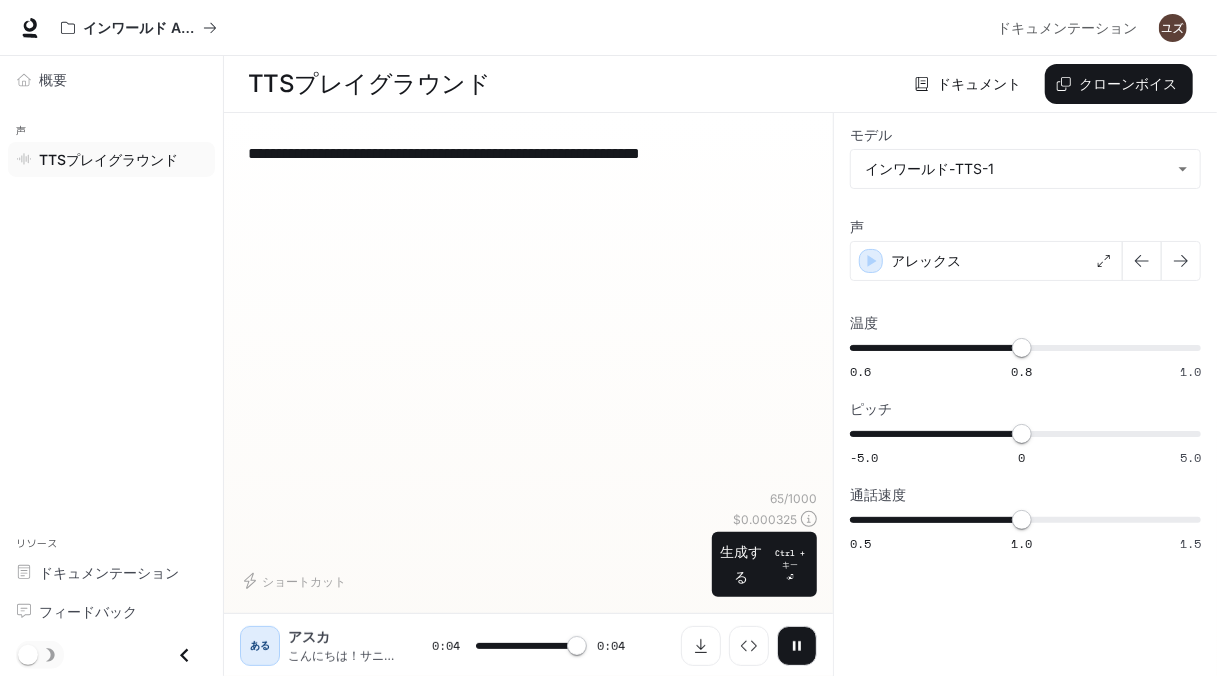 type on "*" 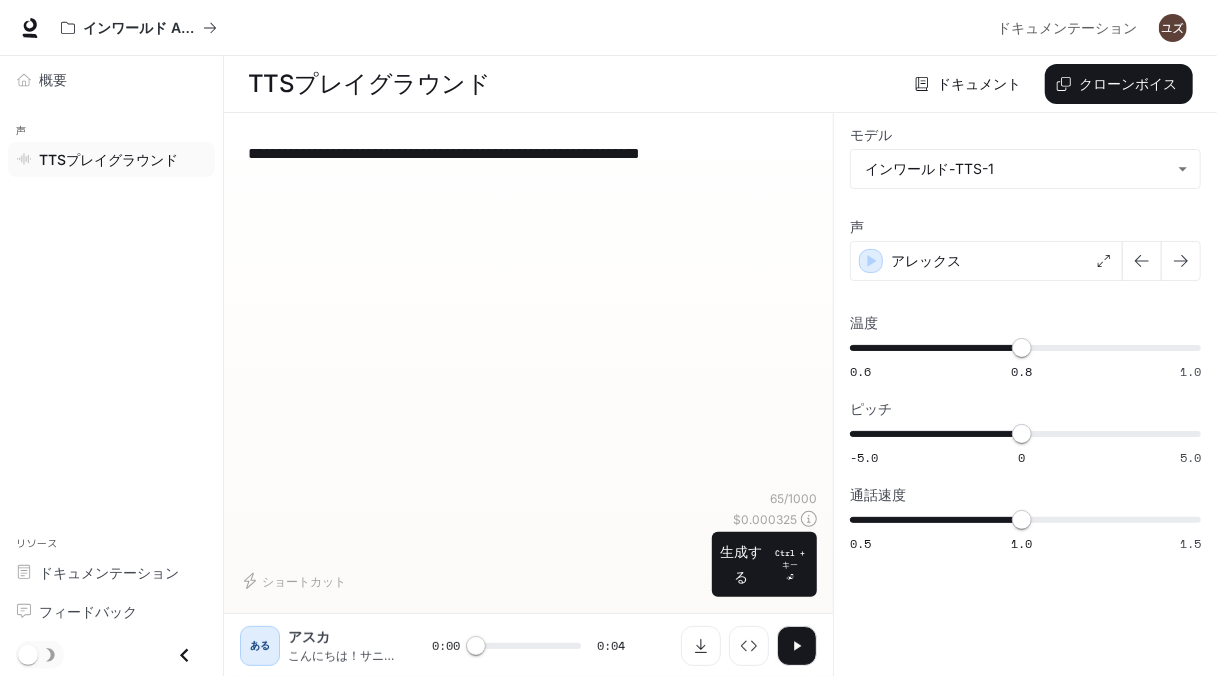 click on "ドキュメント" at bounding box center [979, 84] 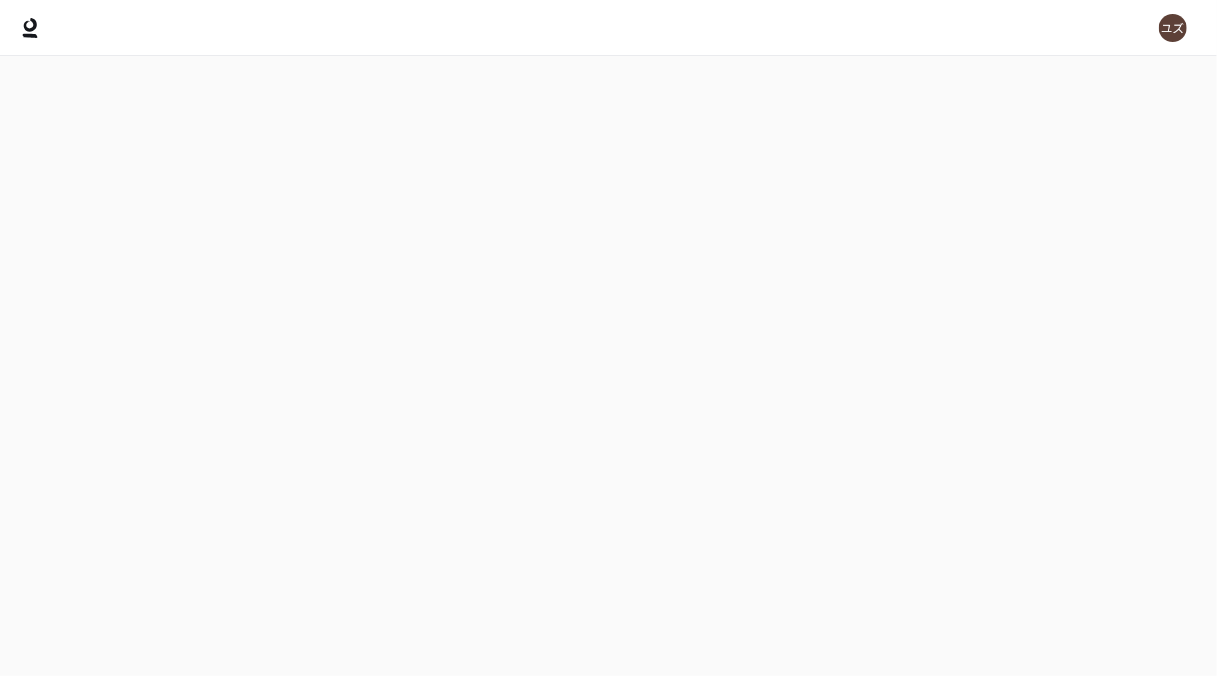 scroll, scrollTop: 0, scrollLeft: 0, axis: both 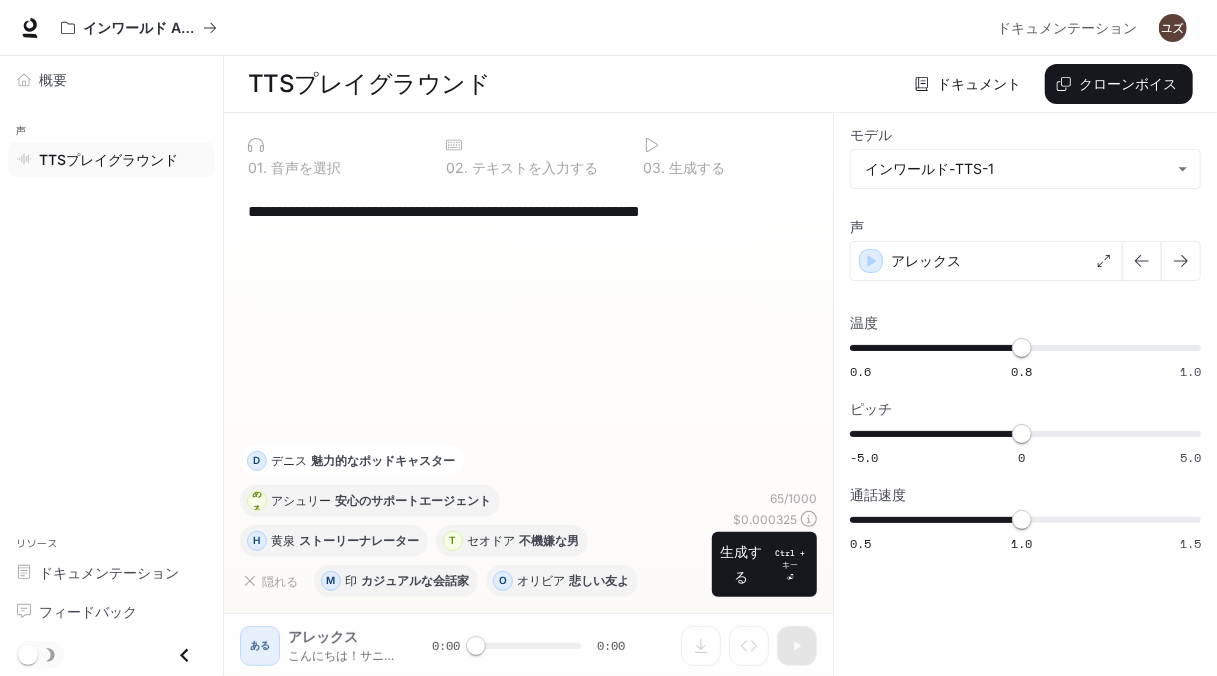 click on "魅力的なポッドキャスター" at bounding box center [383, 461] 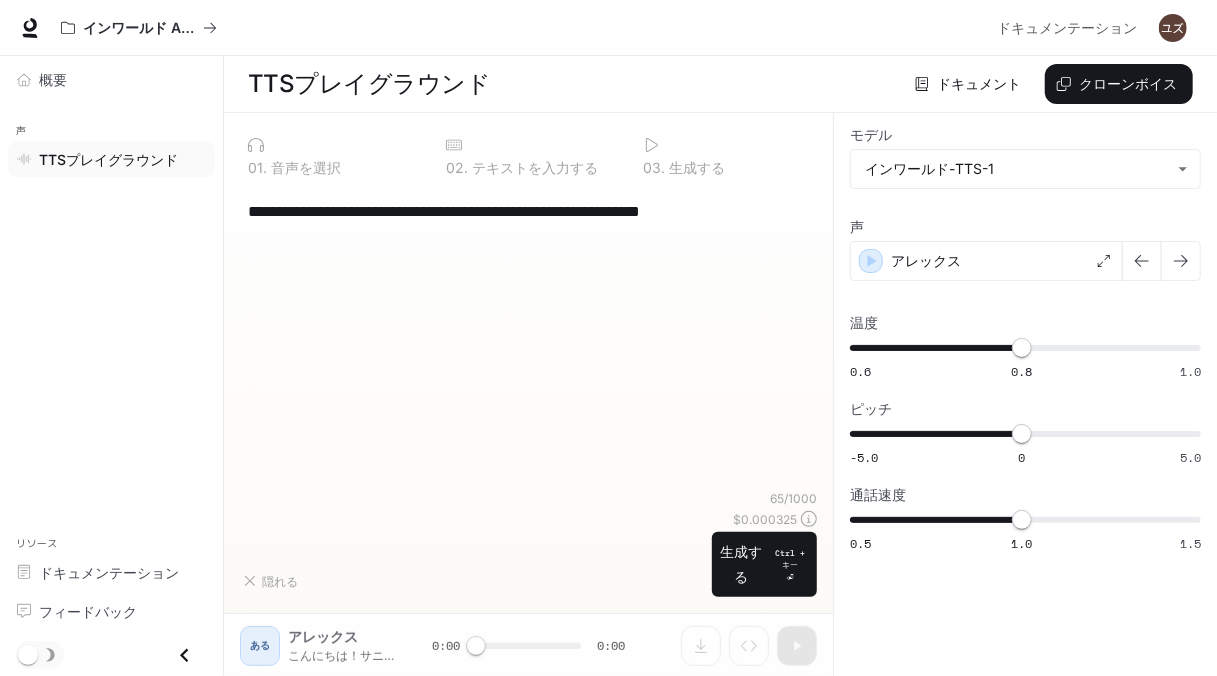 type on "**********" 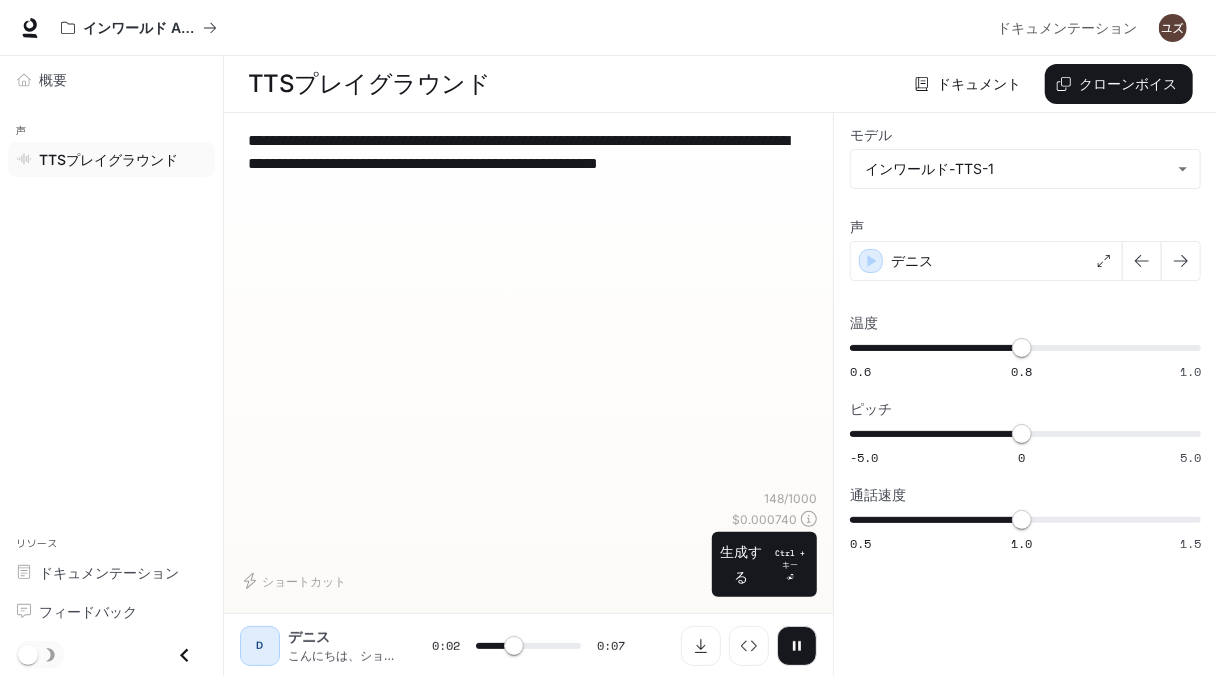 scroll, scrollTop: 0, scrollLeft: 0, axis: both 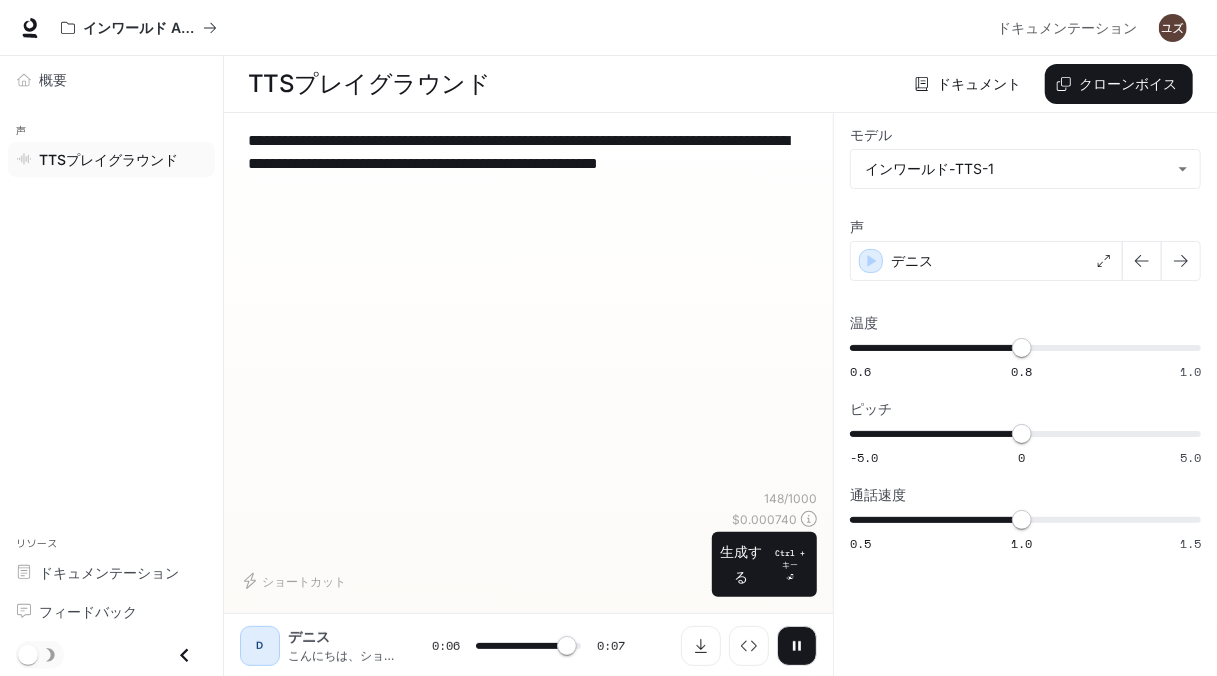 drag, startPoint x: 250, startPoint y: 136, endPoint x: 551, endPoint y: 187, distance: 305.29004 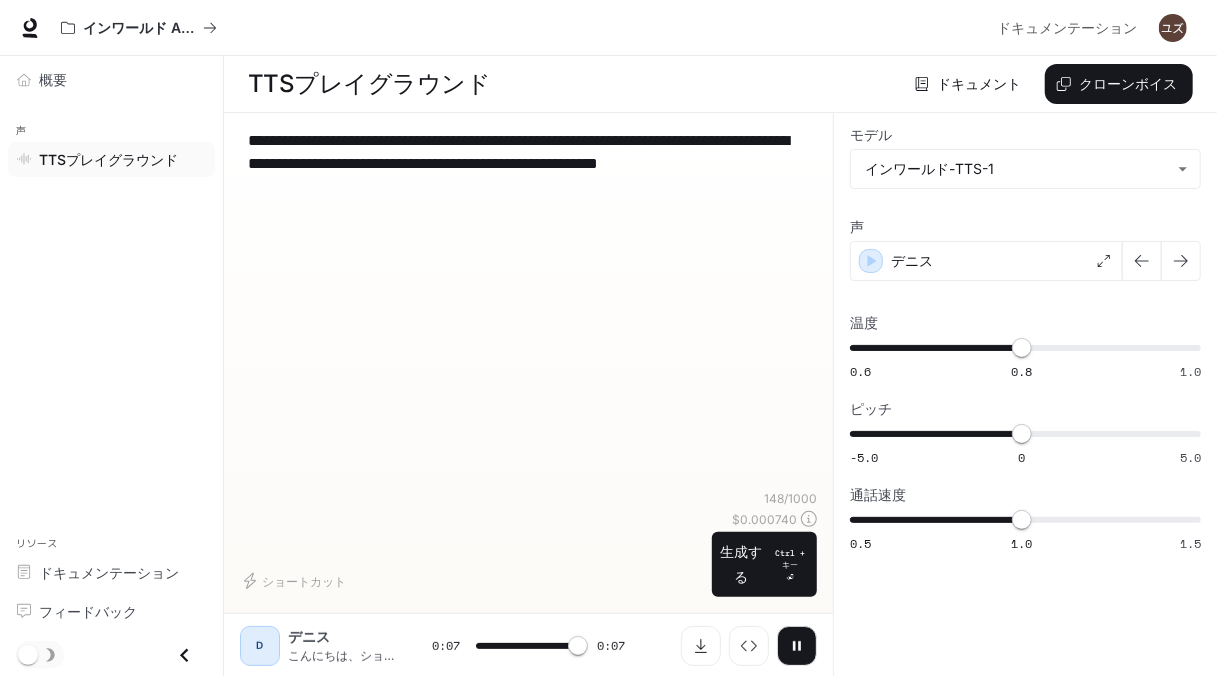 type on "*" 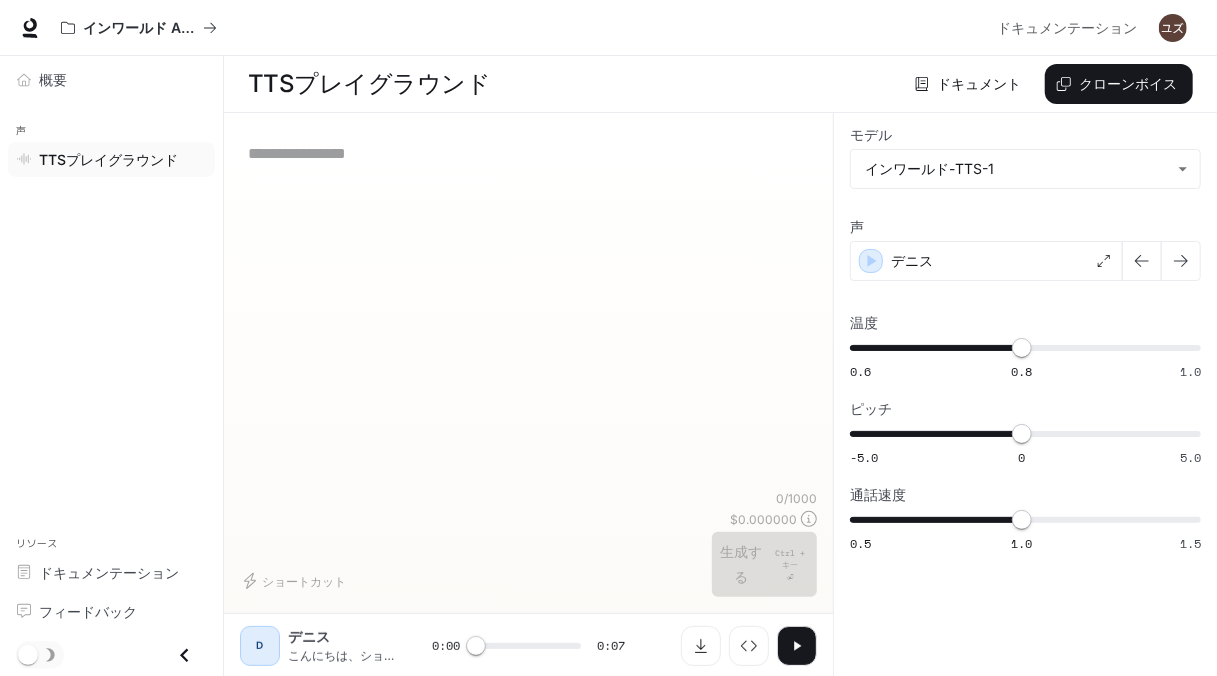 paste on "**********" 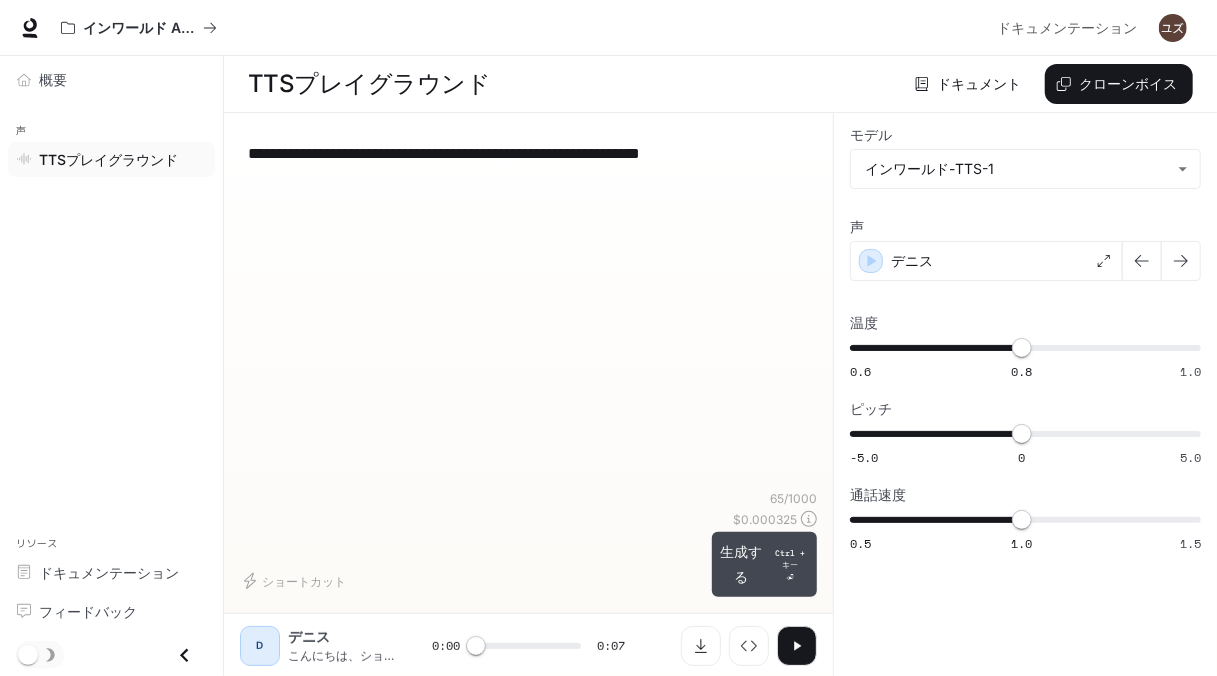 type on "**********" 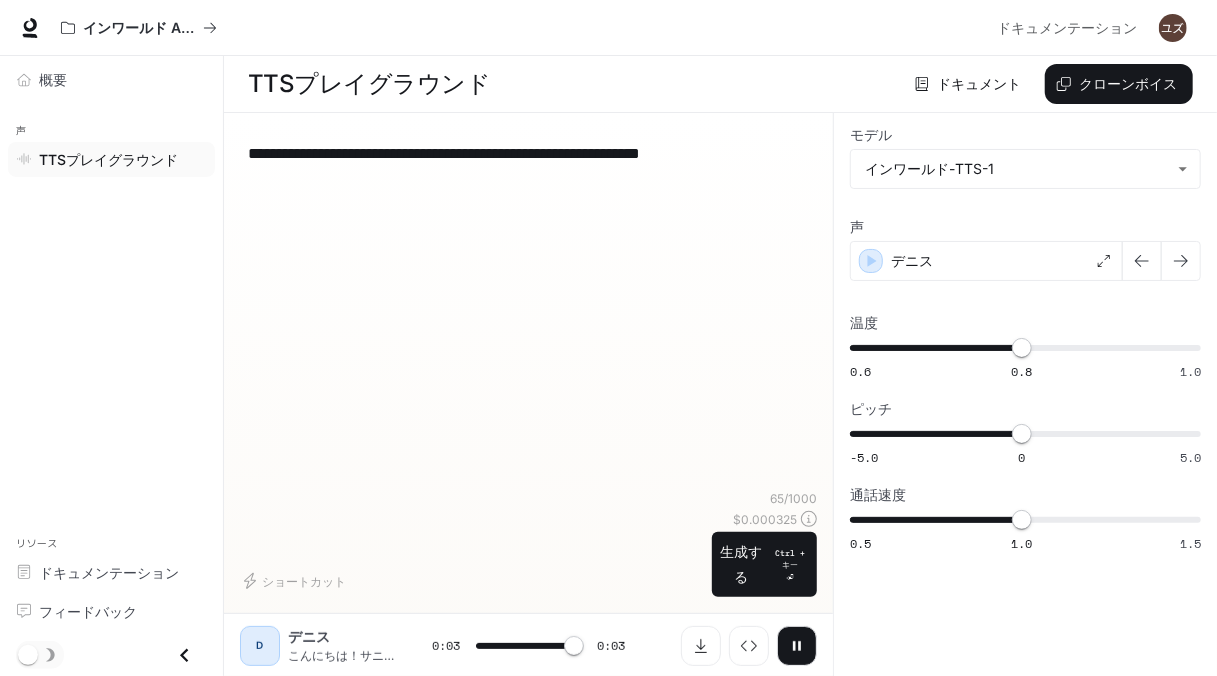 type on "*" 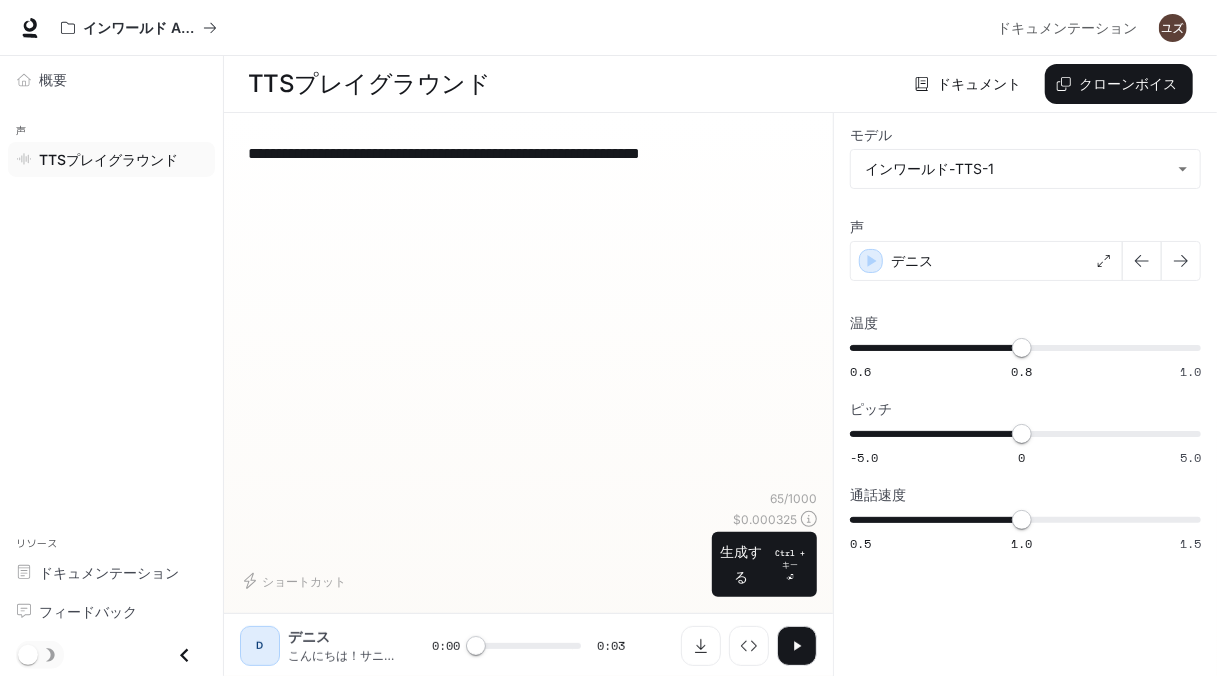 click on "**********" at bounding box center (528, 153) 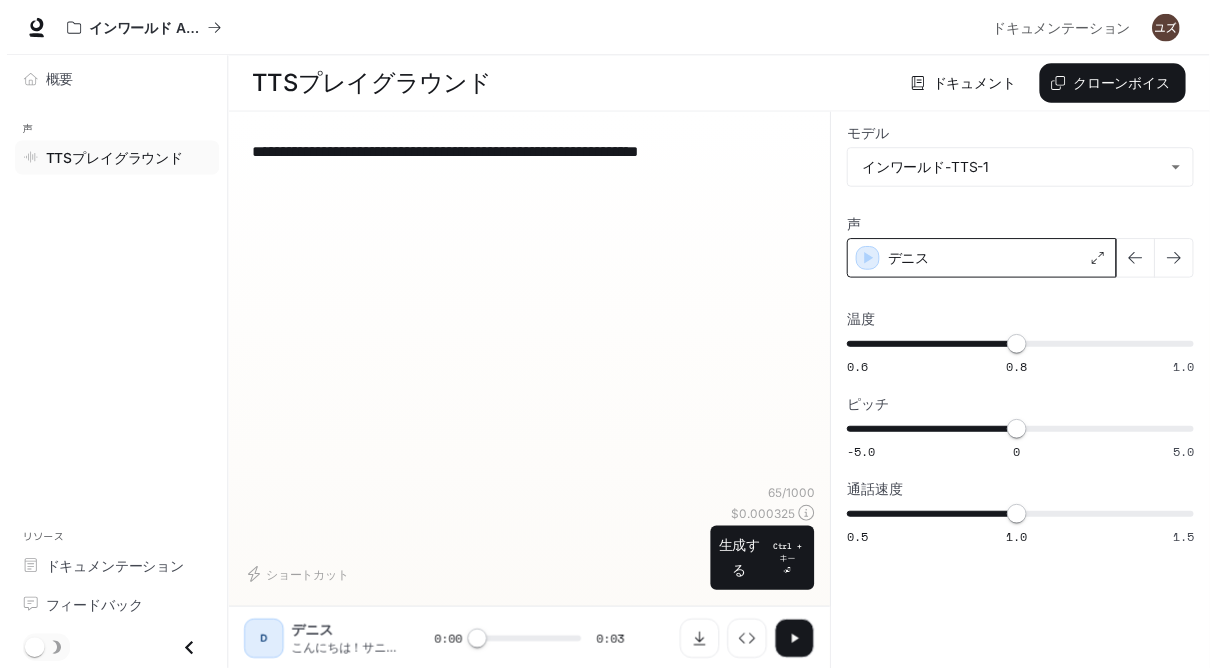 scroll, scrollTop: 0, scrollLeft: 0, axis: both 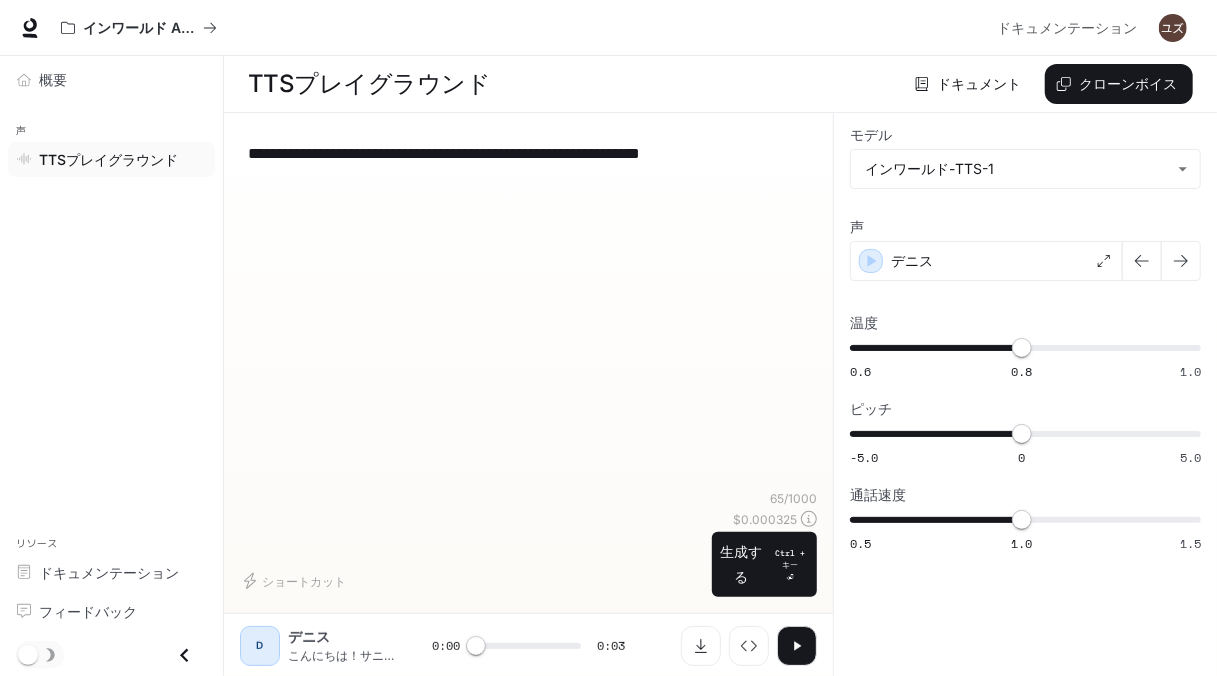click on "デニス" at bounding box center (360, 637) 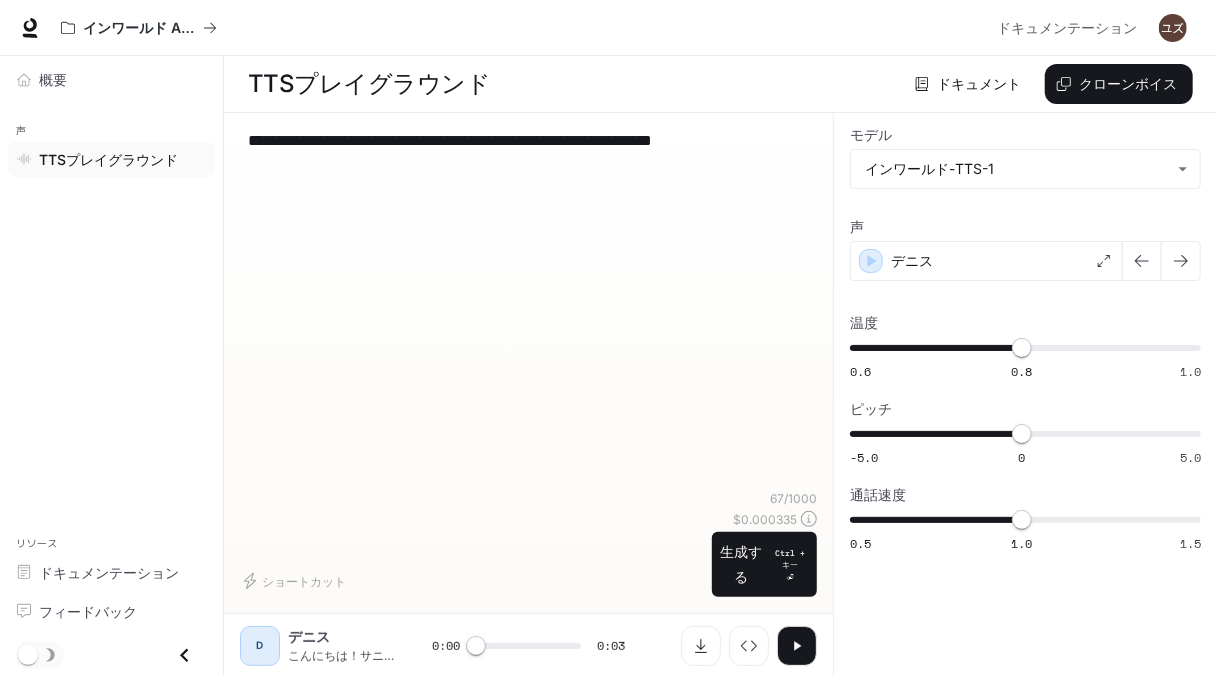paste on "**********" 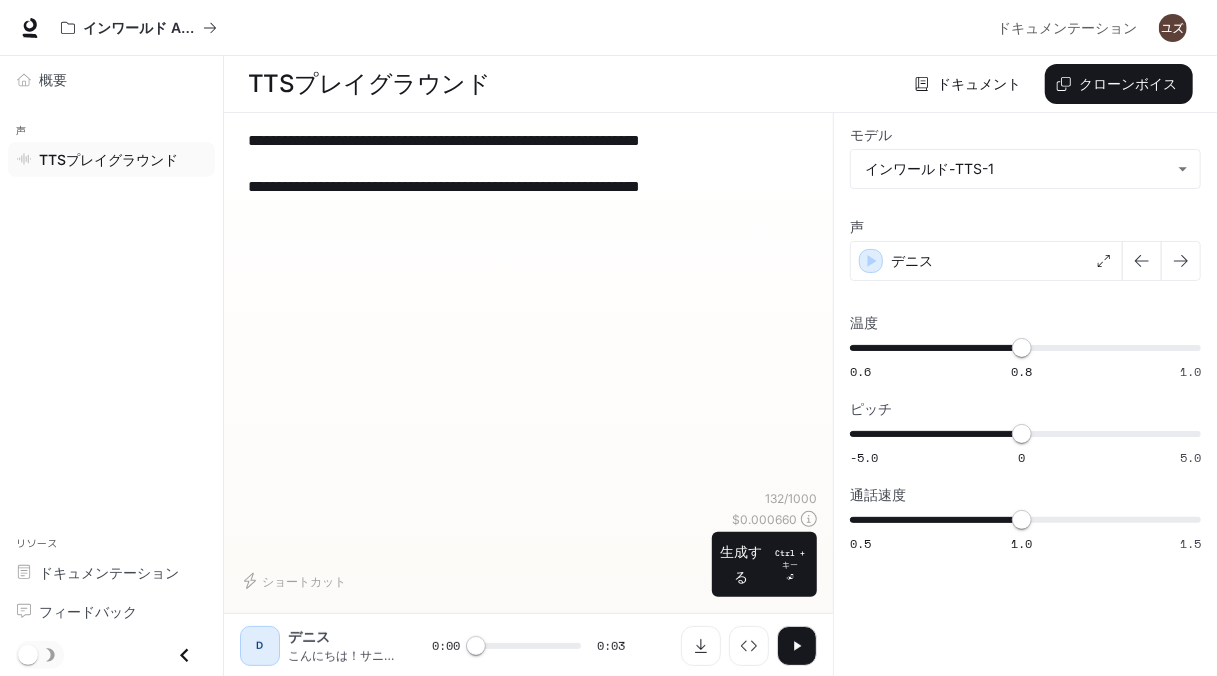 type on "**********" 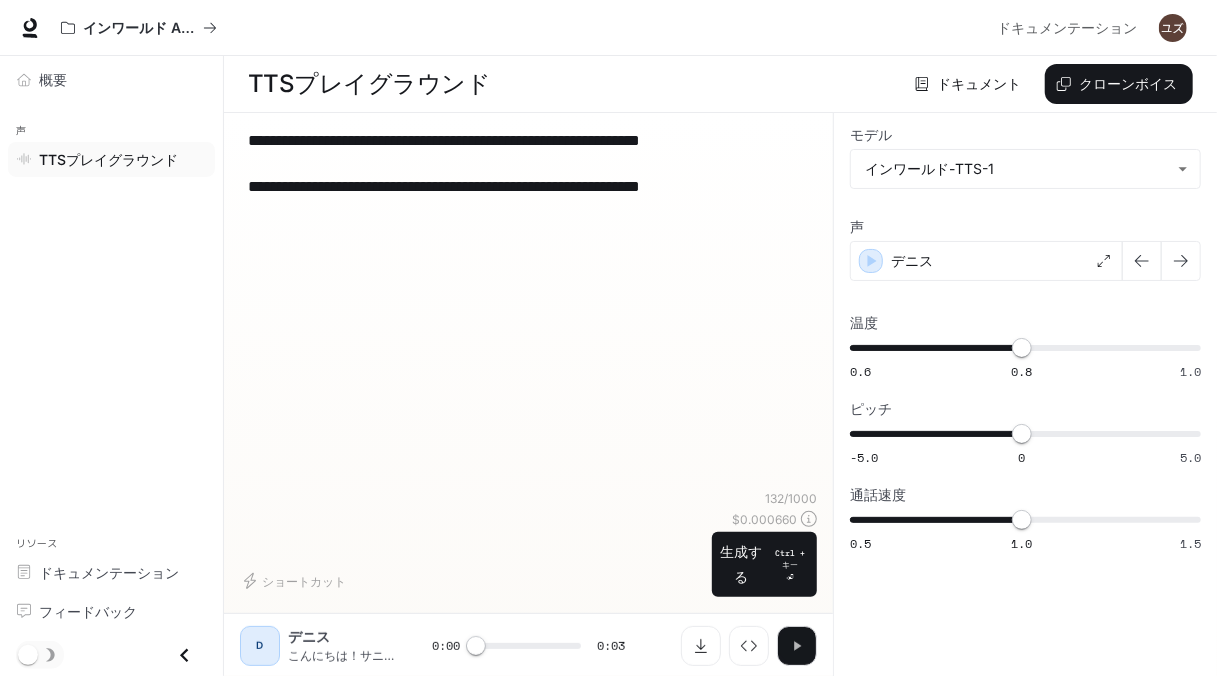 click 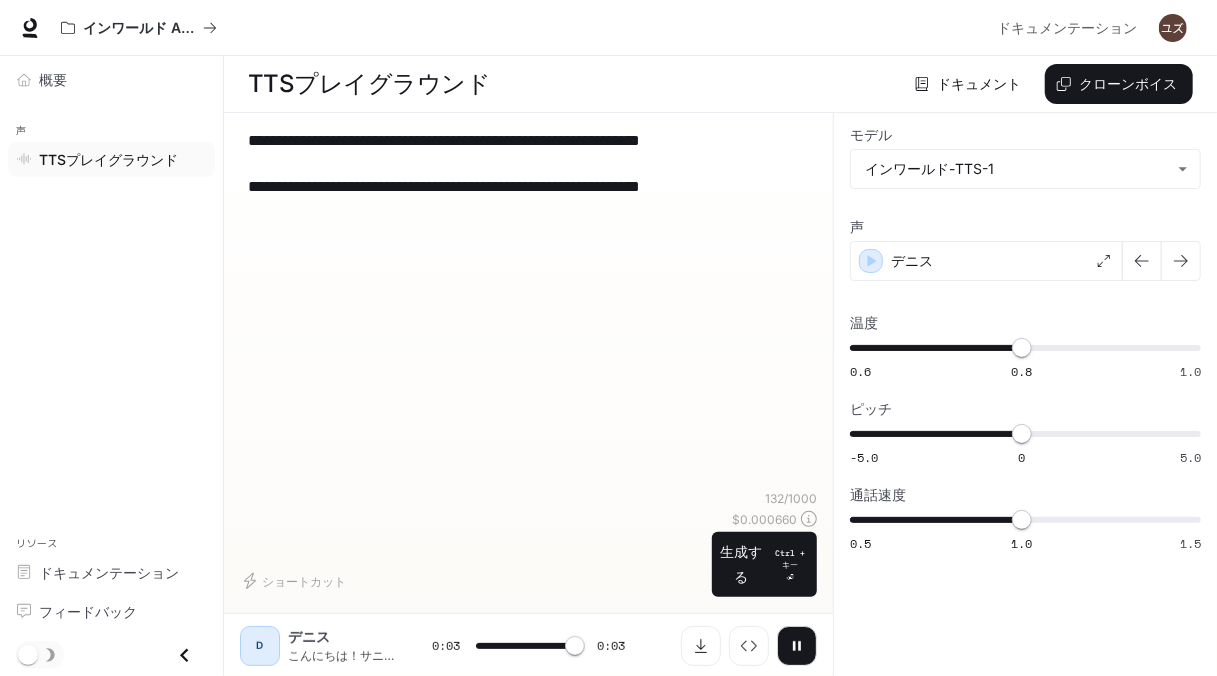 type on "*" 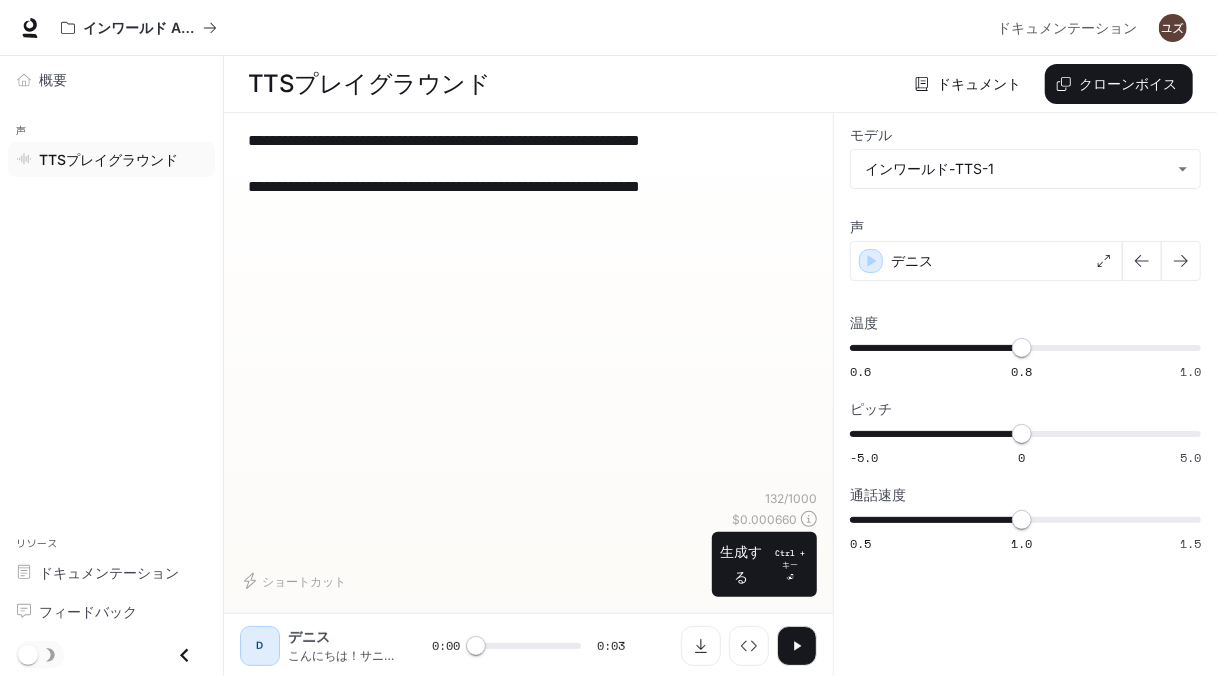 click on "**********" at bounding box center (528, 163) 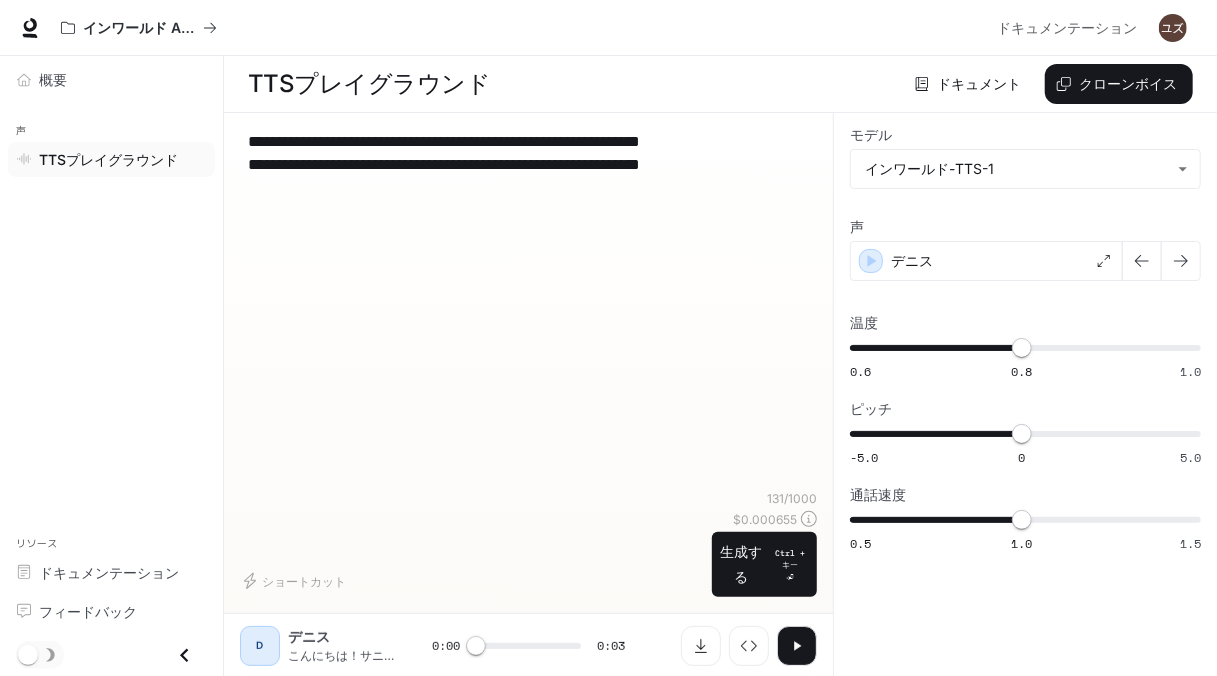 type on "**********" 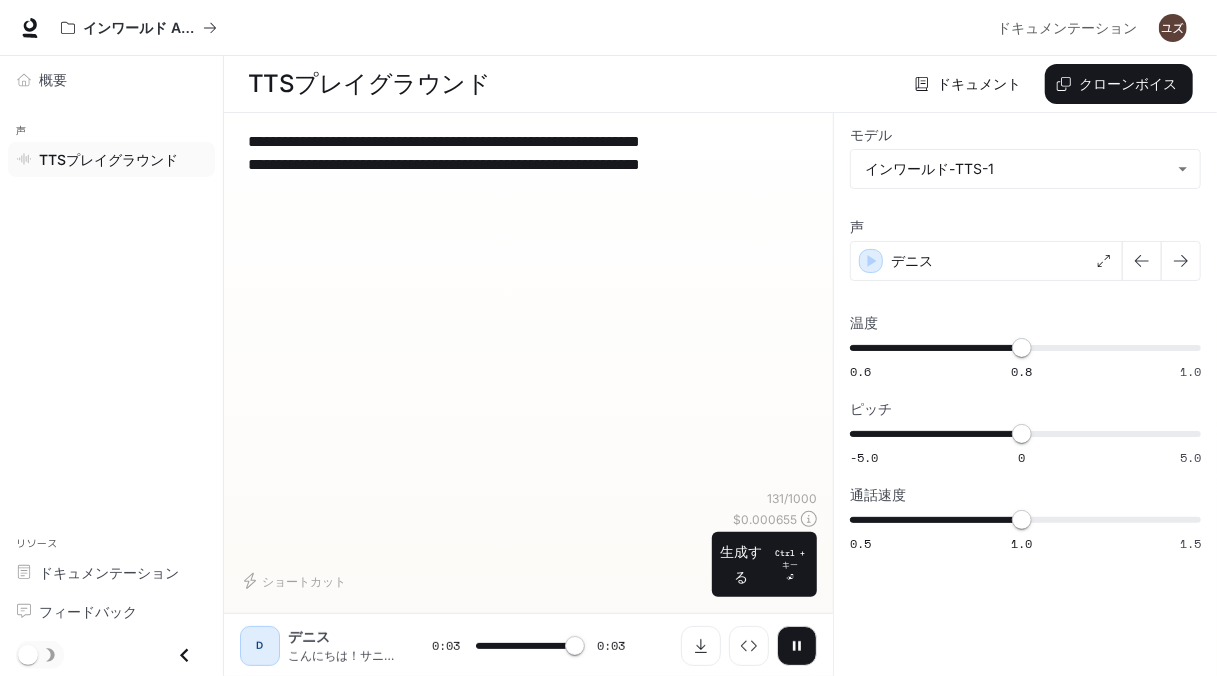type on "*" 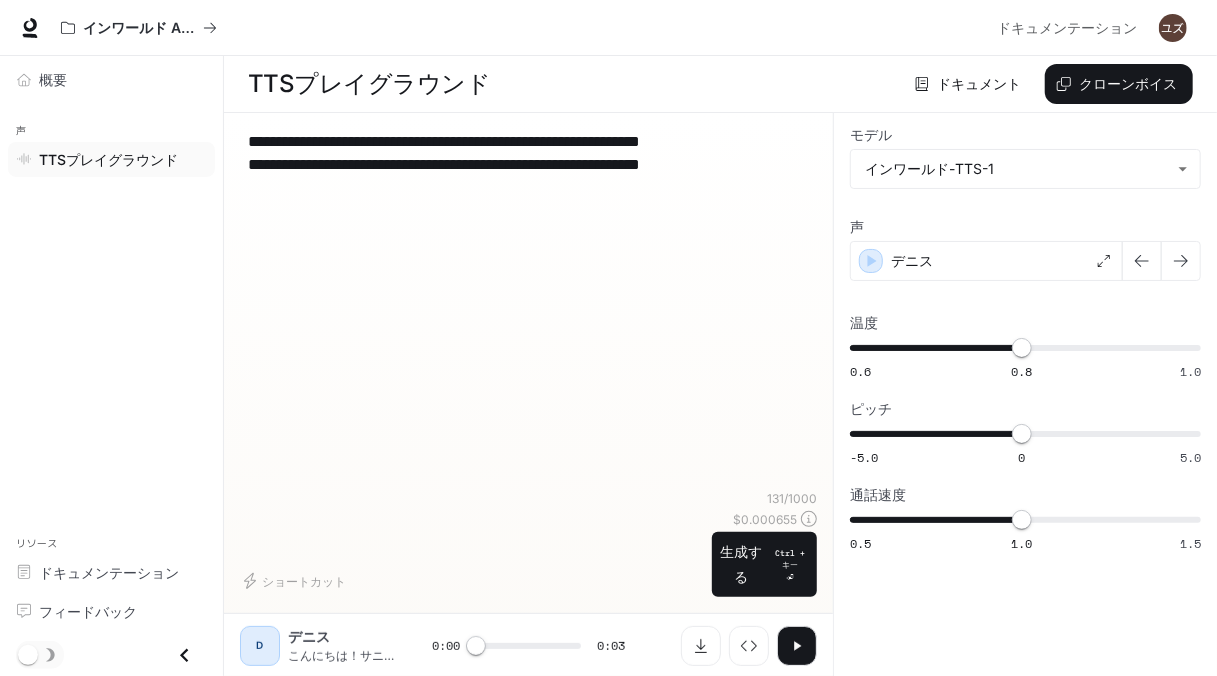 click on "**********" at bounding box center [528, 153] 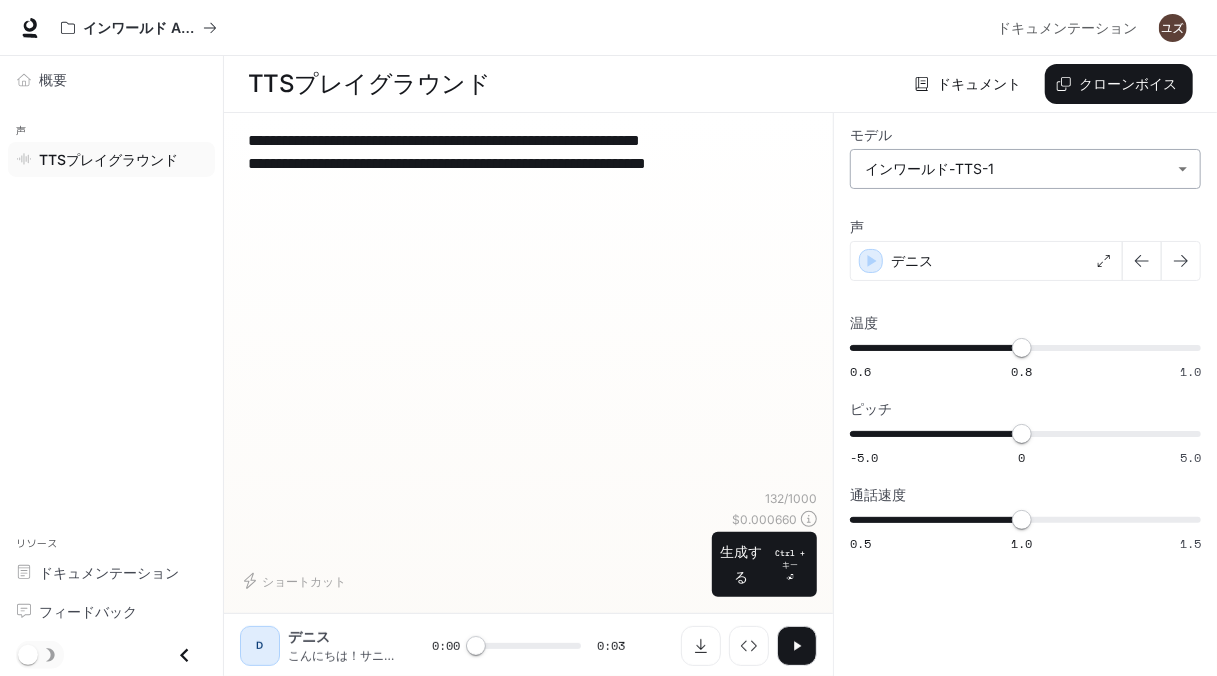 type on "**********" 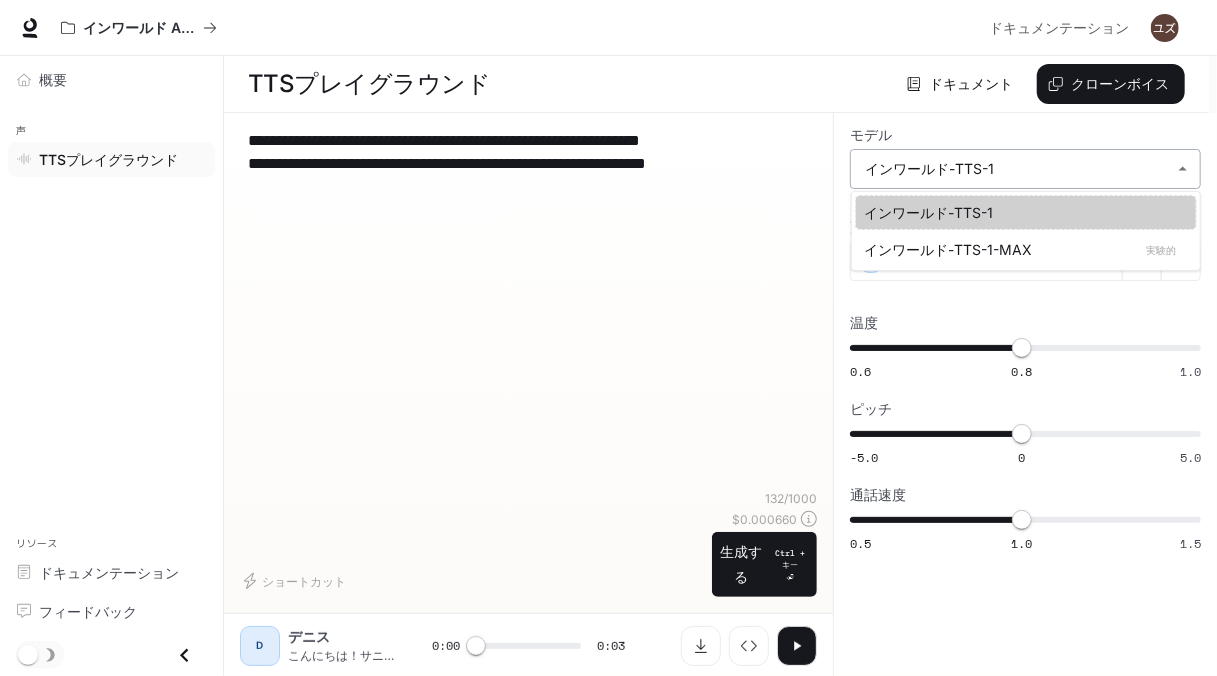 click on "**********" at bounding box center (608, 338) 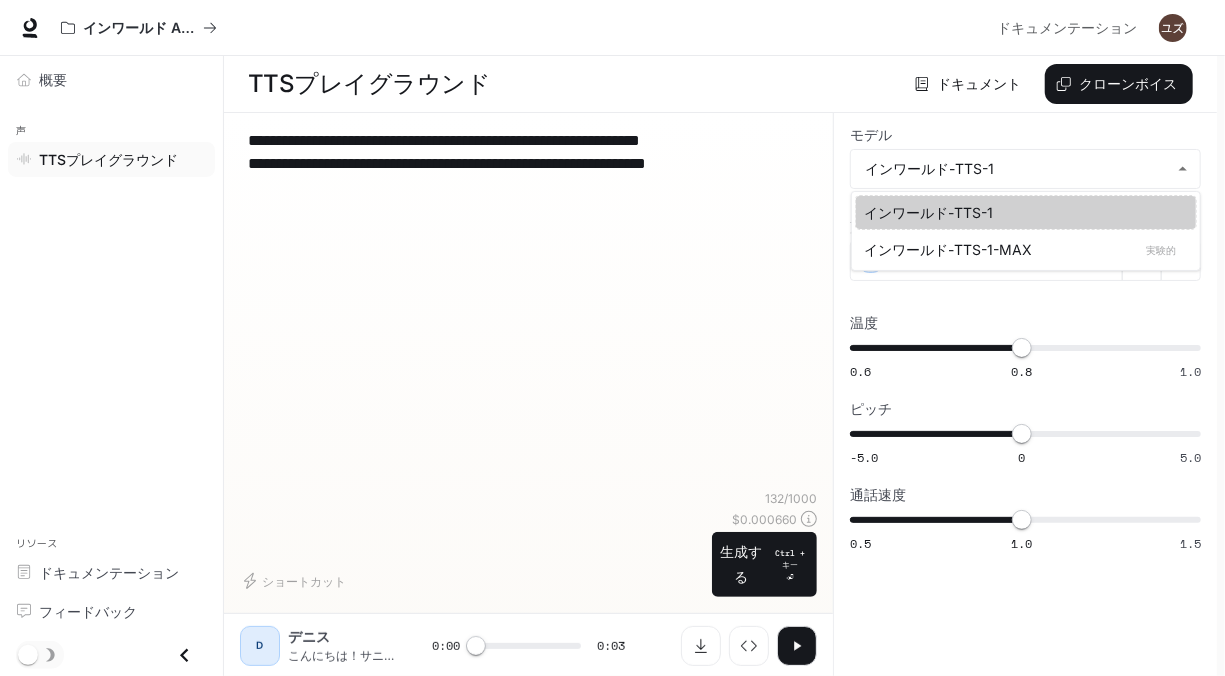 click at bounding box center (612, 338) 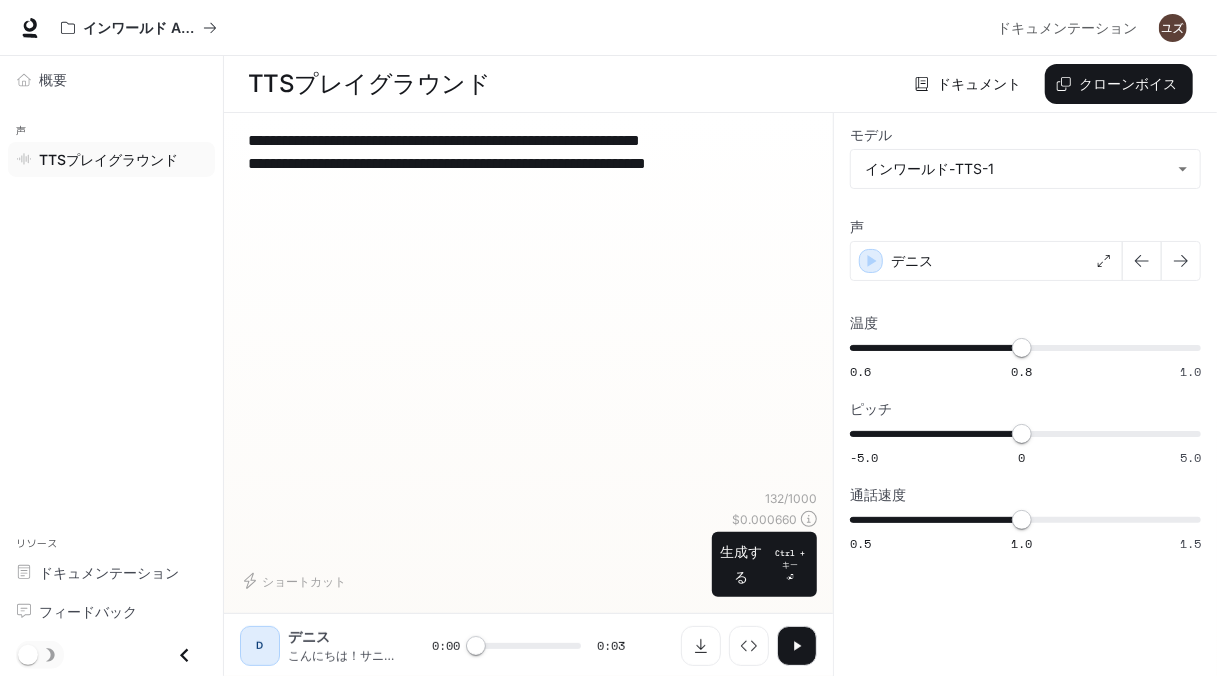 click on "**********" at bounding box center (608, 338) 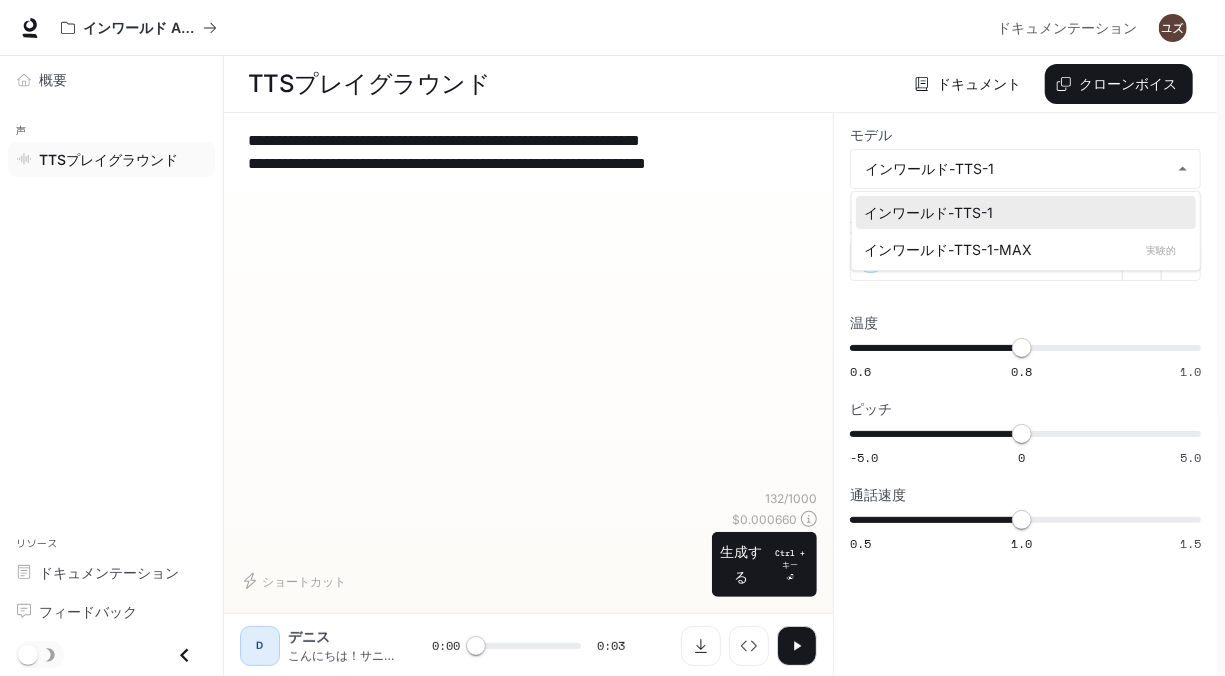 click on "インワールド-TTS-1" at bounding box center (1026, 212) 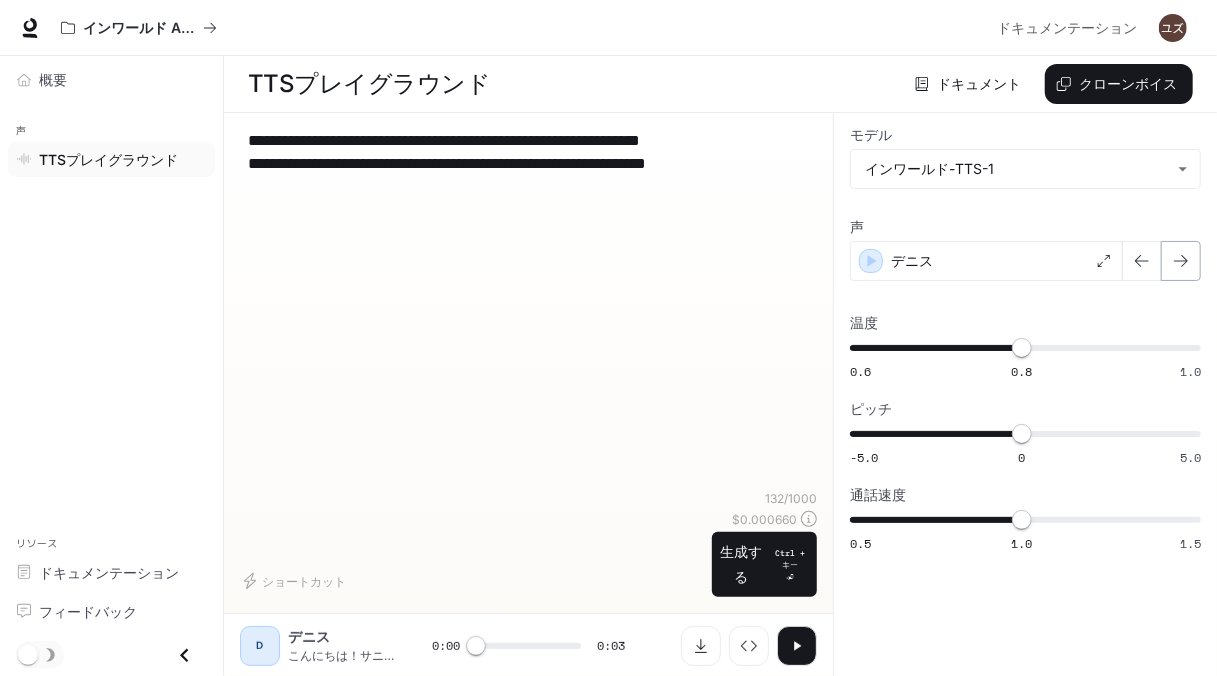 click at bounding box center [1181, 261] 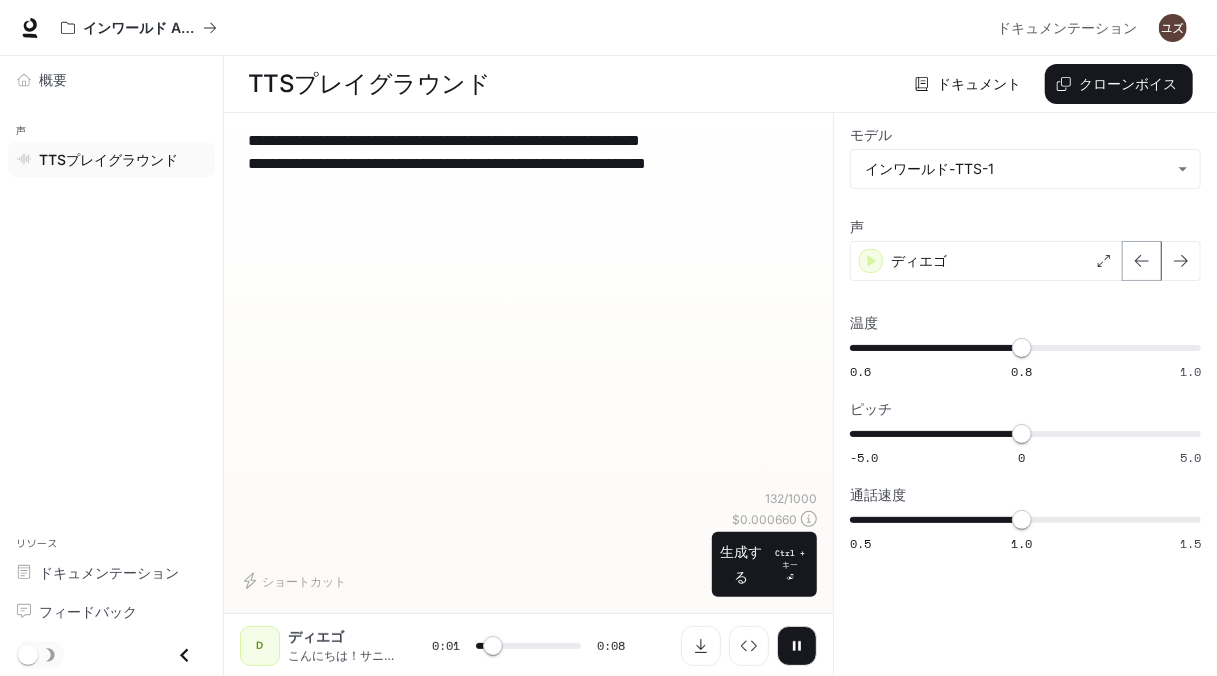 click at bounding box center (1142, 261) 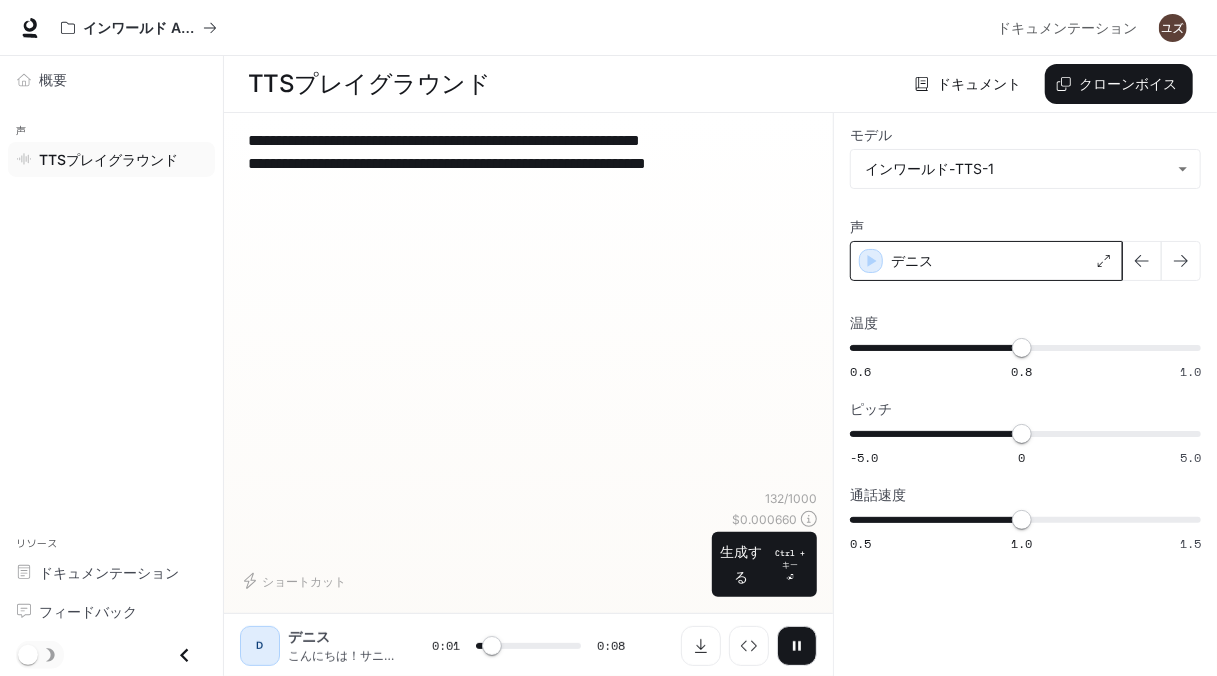 click on "デニス" at bounding box center [912, 261] 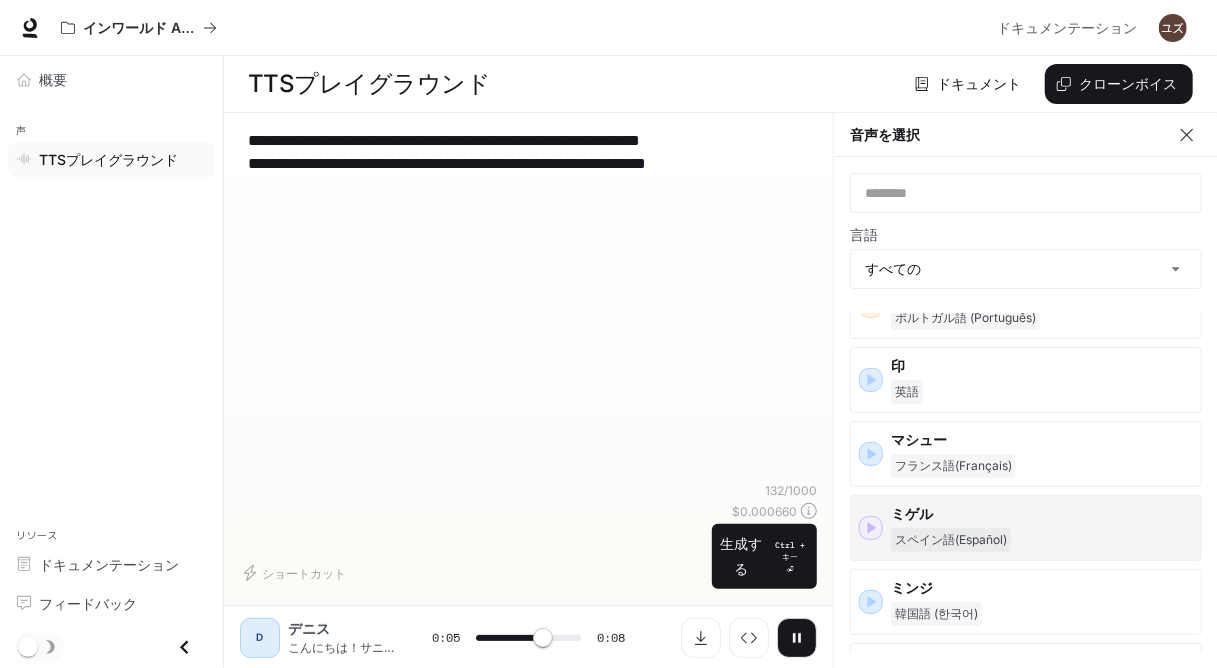 scroll, scrollTop: 2500, scrollLeft: 0, axis: vertical 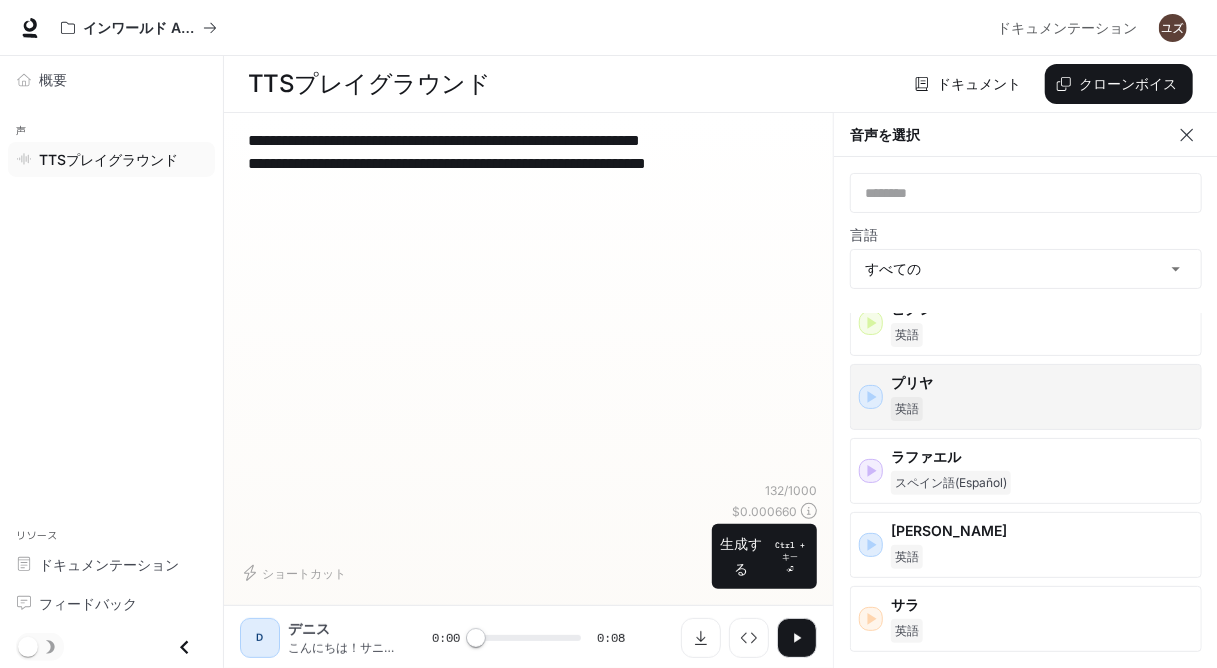 click on "英語" at bounding box center [1042, 409] 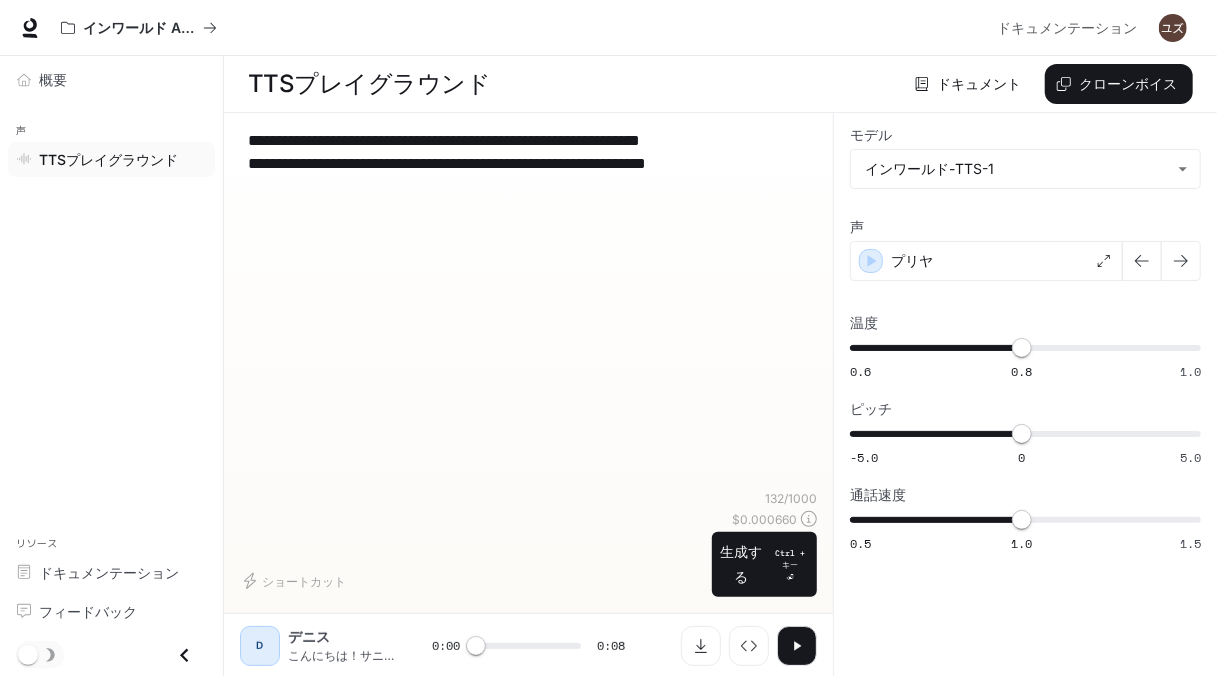 click at bounding box center [797, 646] 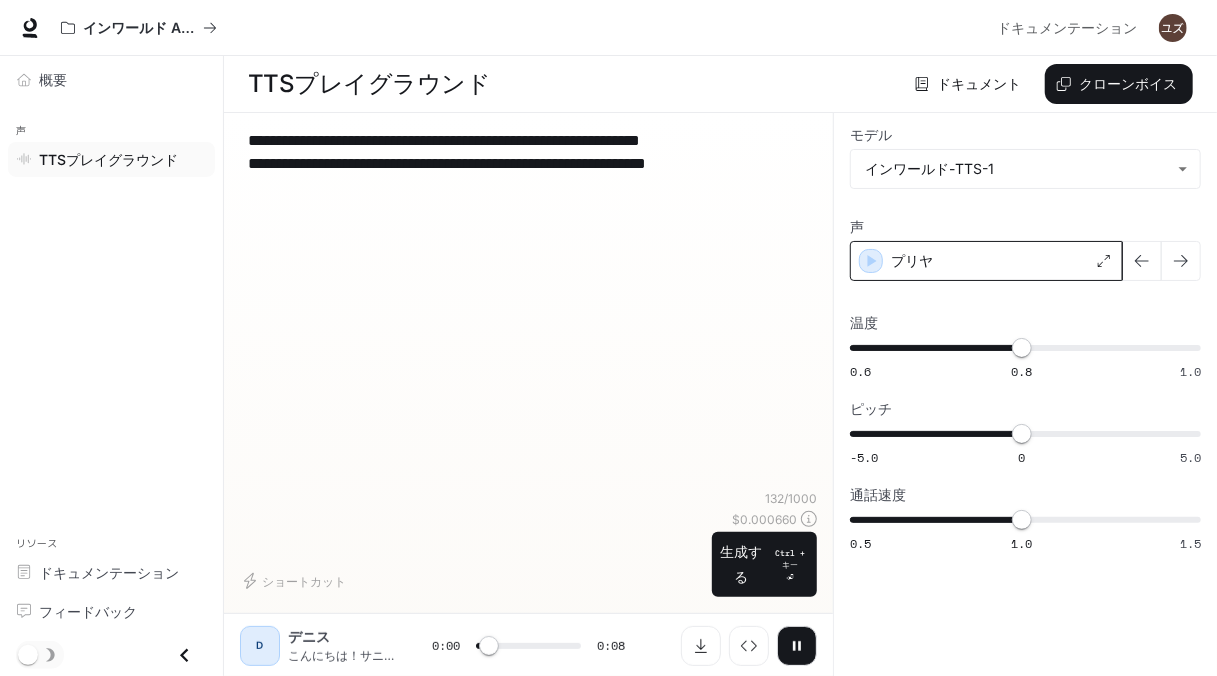 click on "プリヤ" at bounding box center (912, 261) 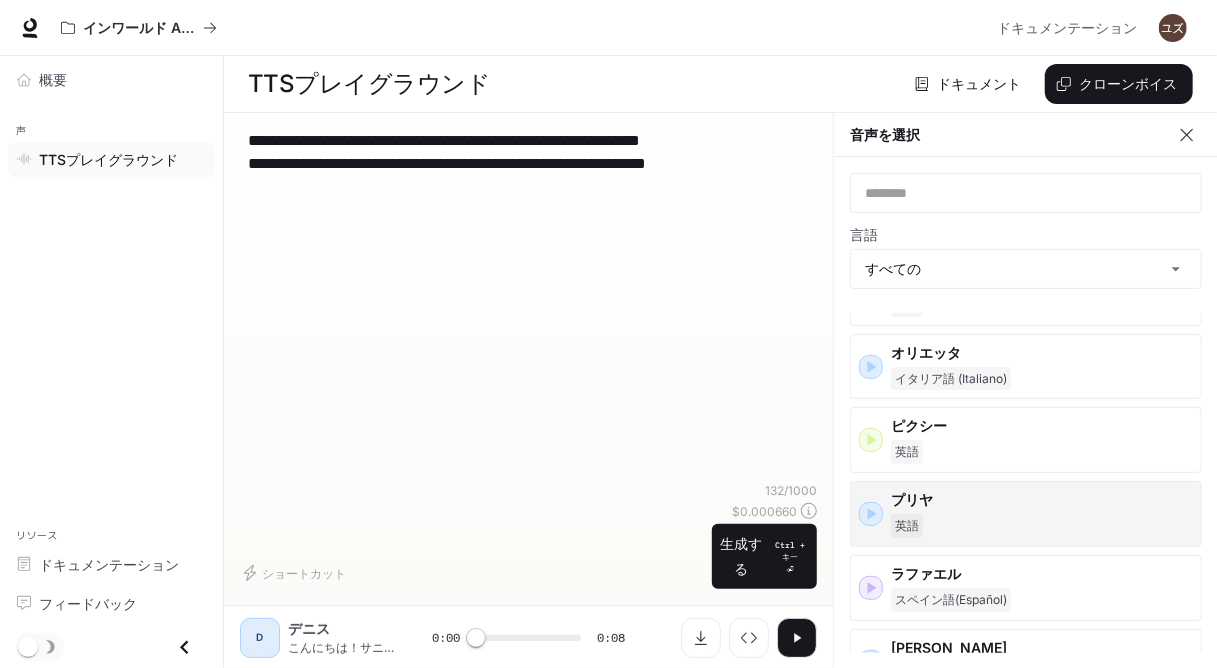 scroll, scrollTop: 2600, scrollLeft: 0, axis: vertical 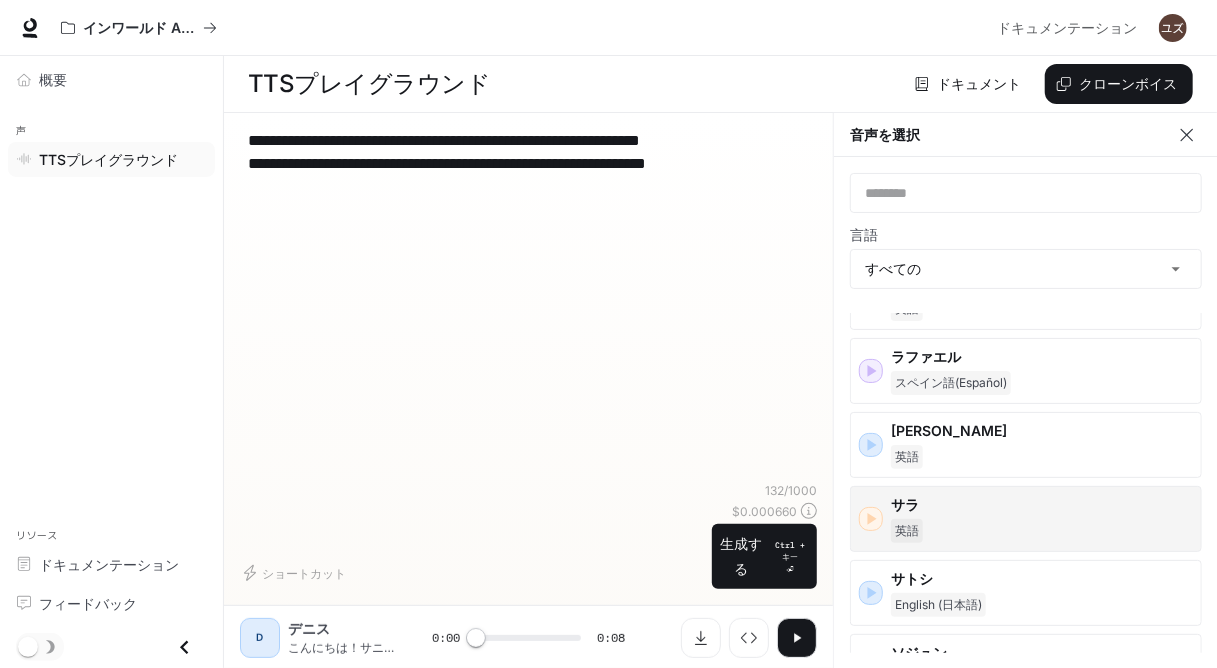 click on "サラ 英語" at bounding box center (1042, 519) 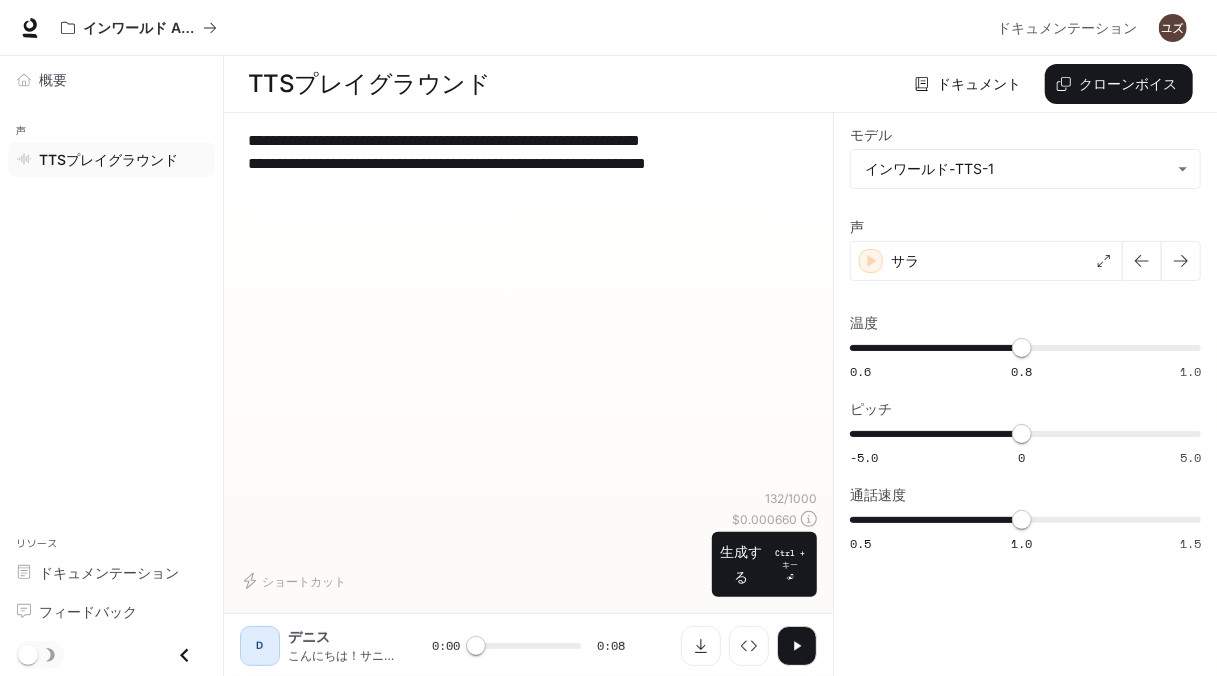 click at bounding box center [797, 646] 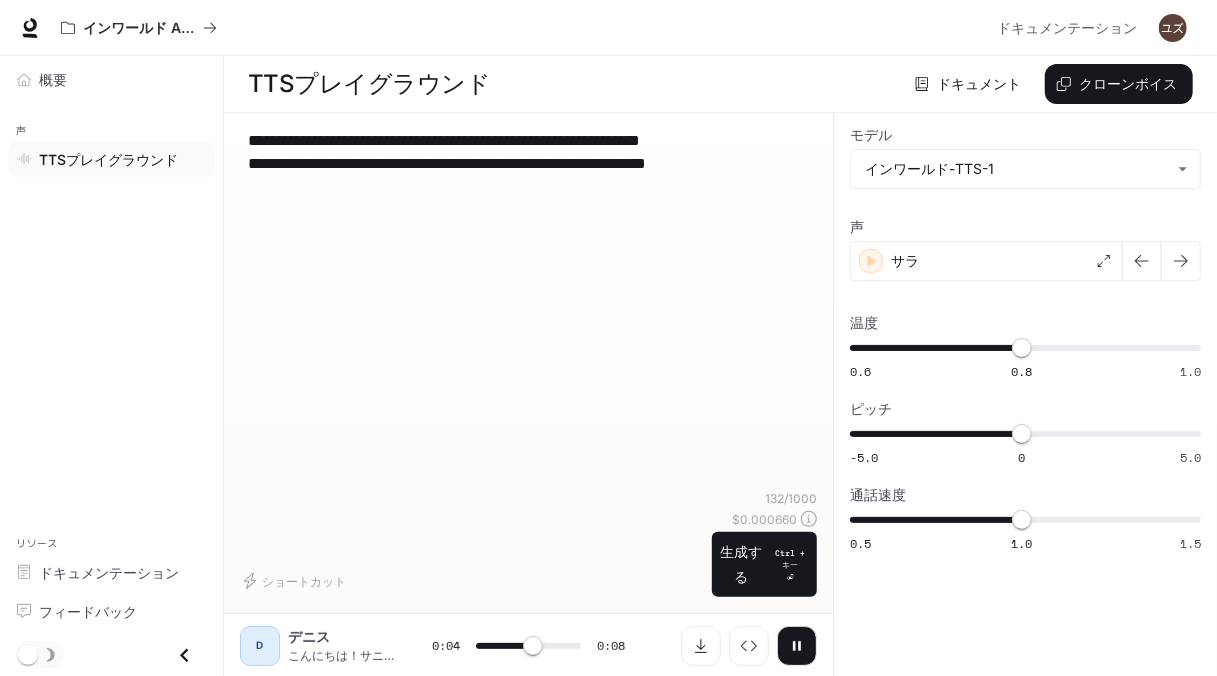 click on "デニス" at bounding box center (360, 637) 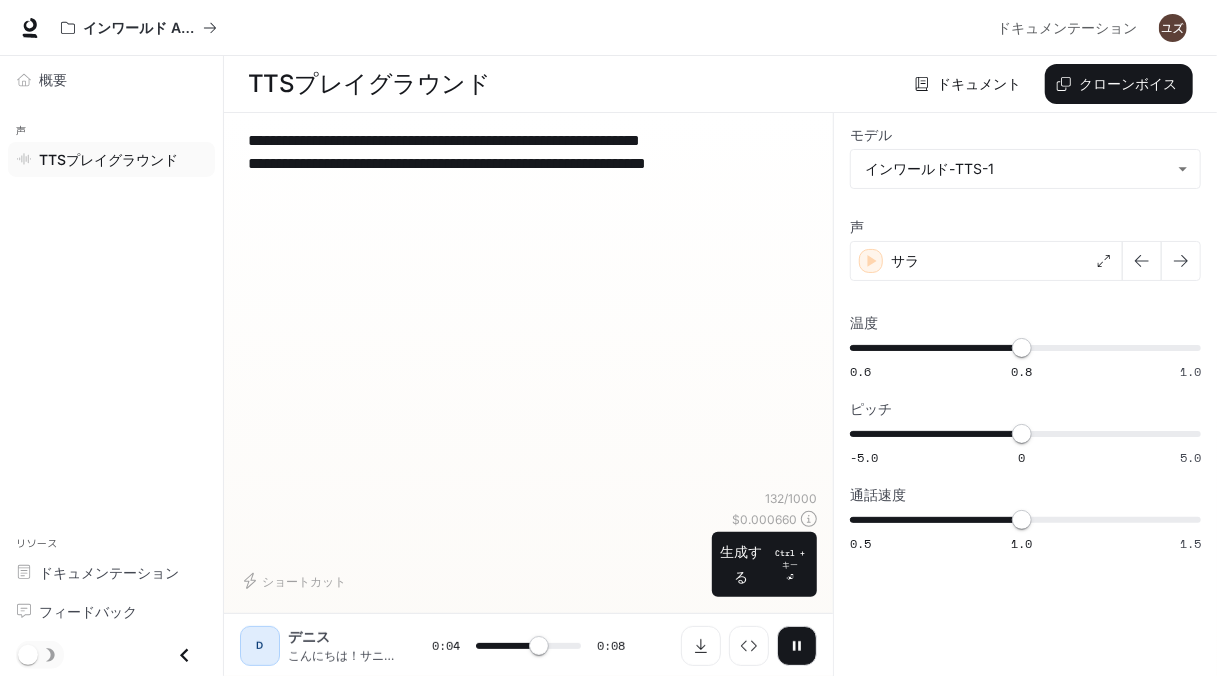 click on "D" at bounding box center (260, 646) 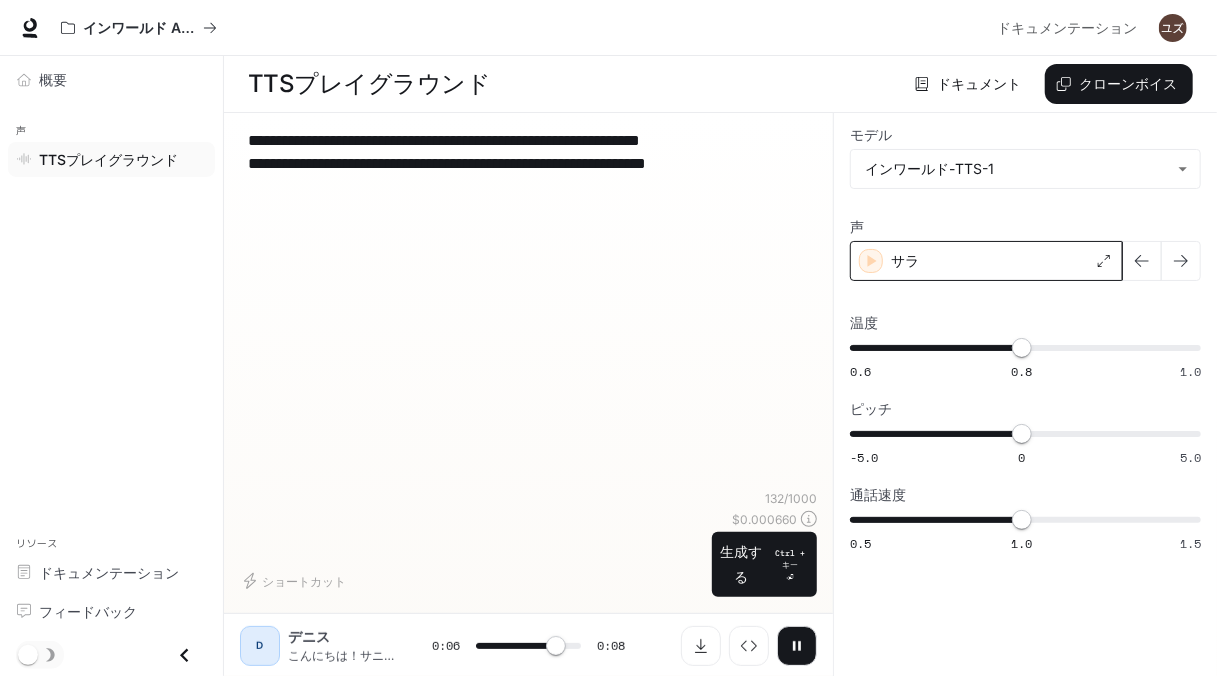 click on "サラ" at bounding box center [986, 261] 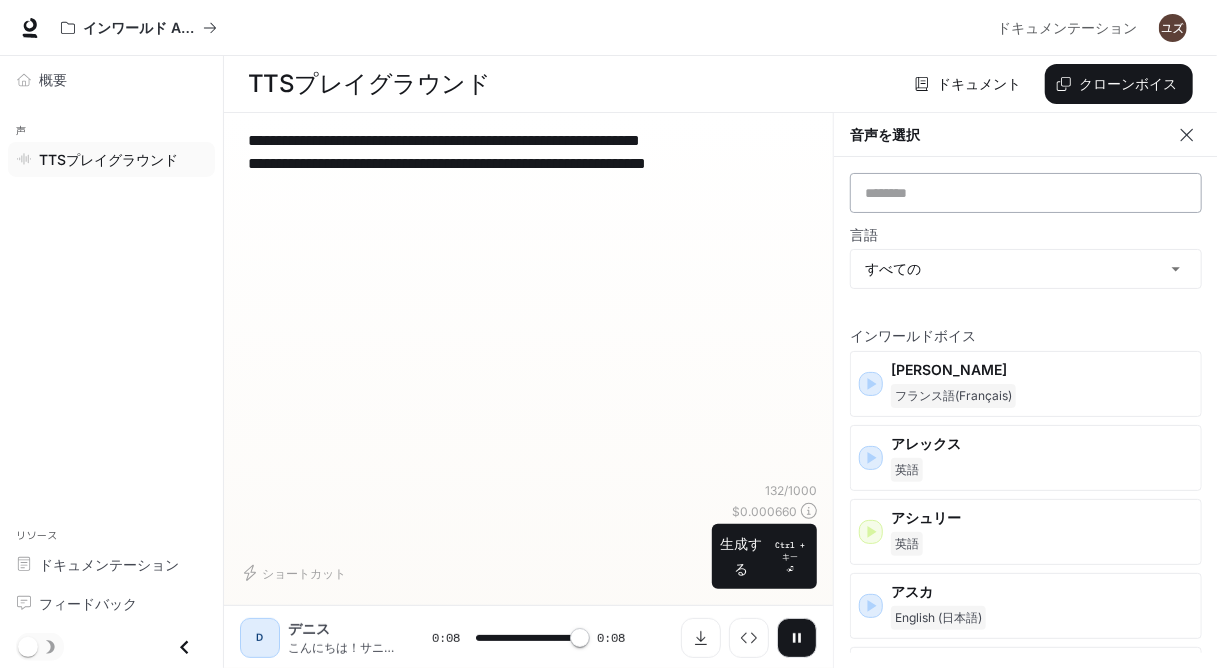 type on "*" 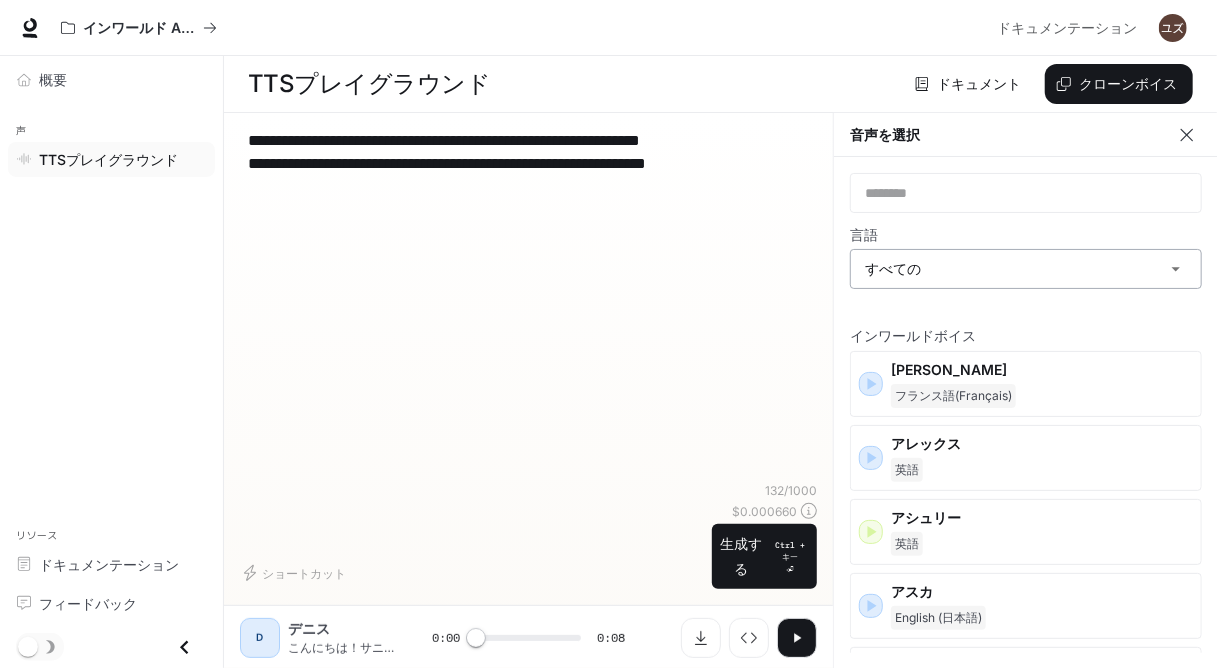 click on "**********" at bounding box center (608, 334) 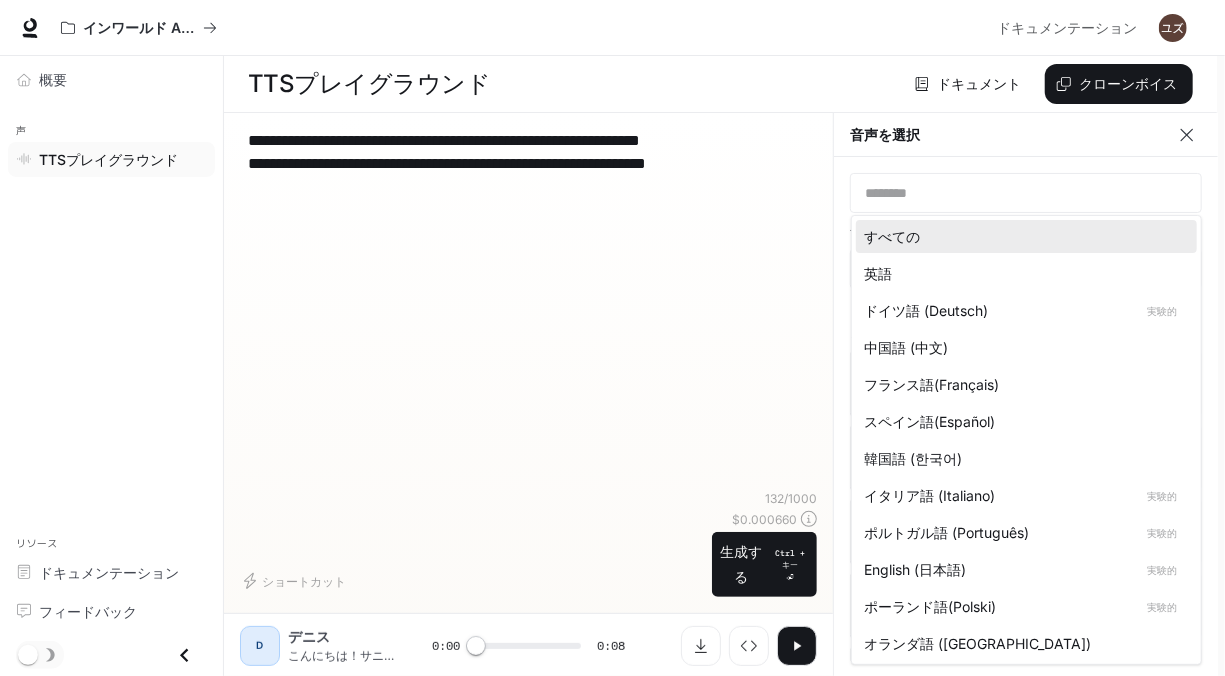 click on "英語" at bounding box center (1022, 273) 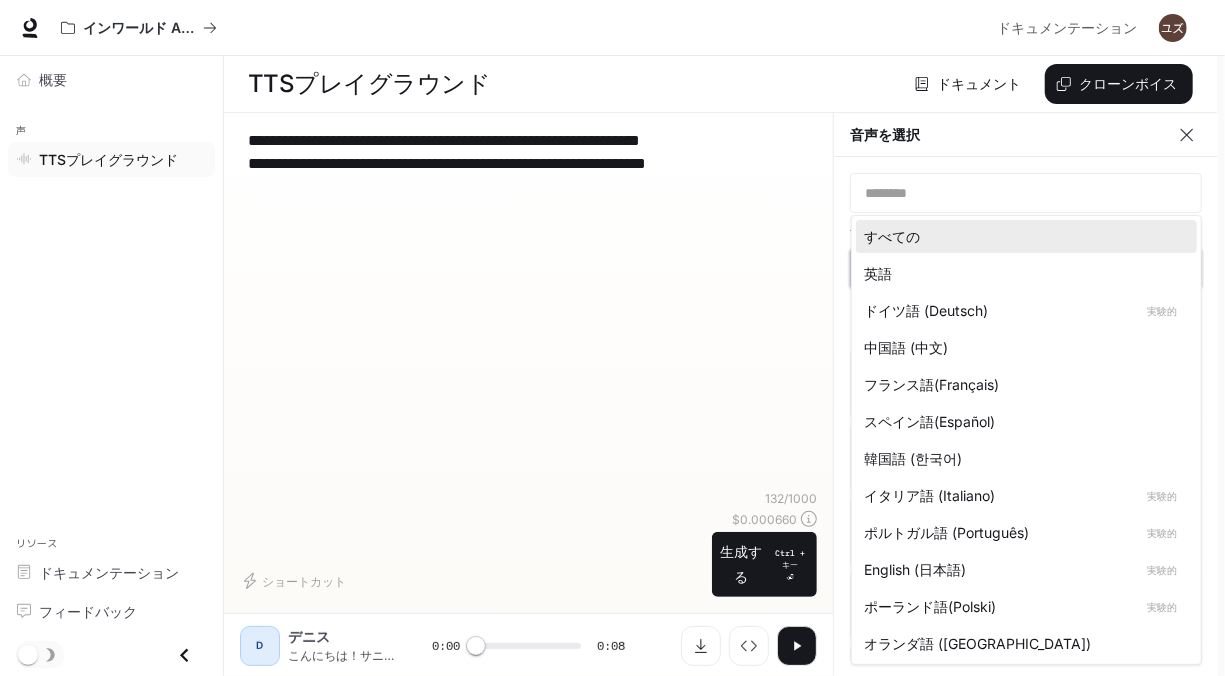 type on "*****" 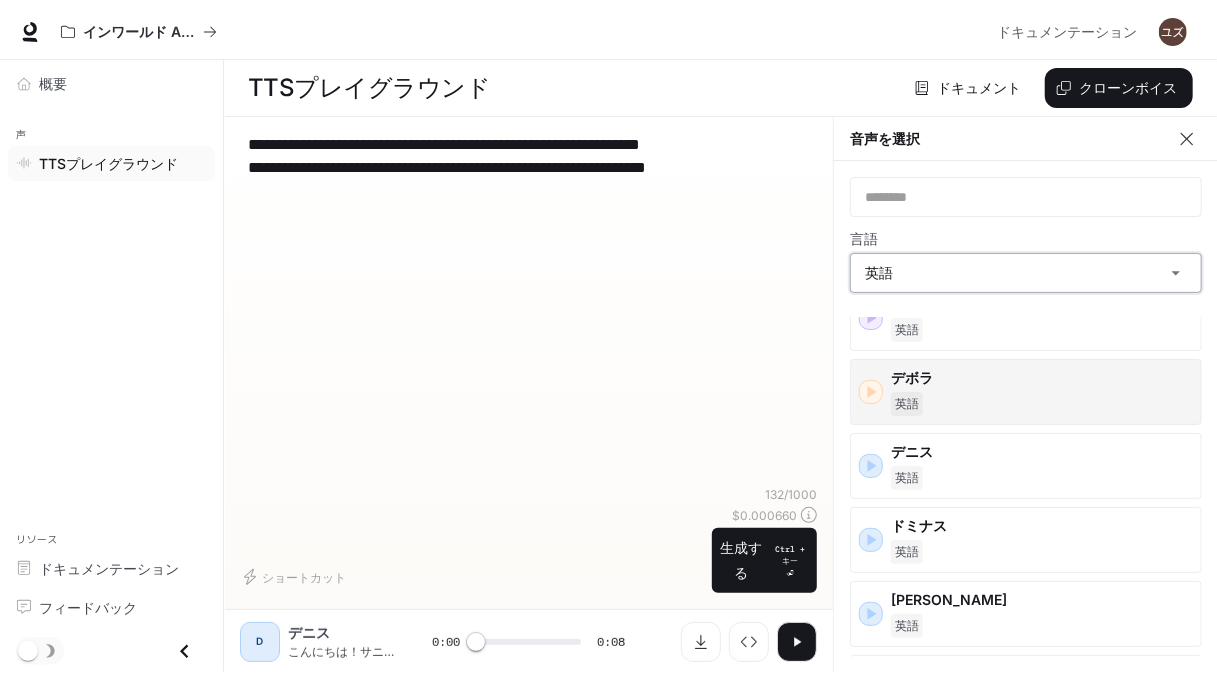 scroll, scrollTop: 200, scrollLeft: 0, axis: vertical 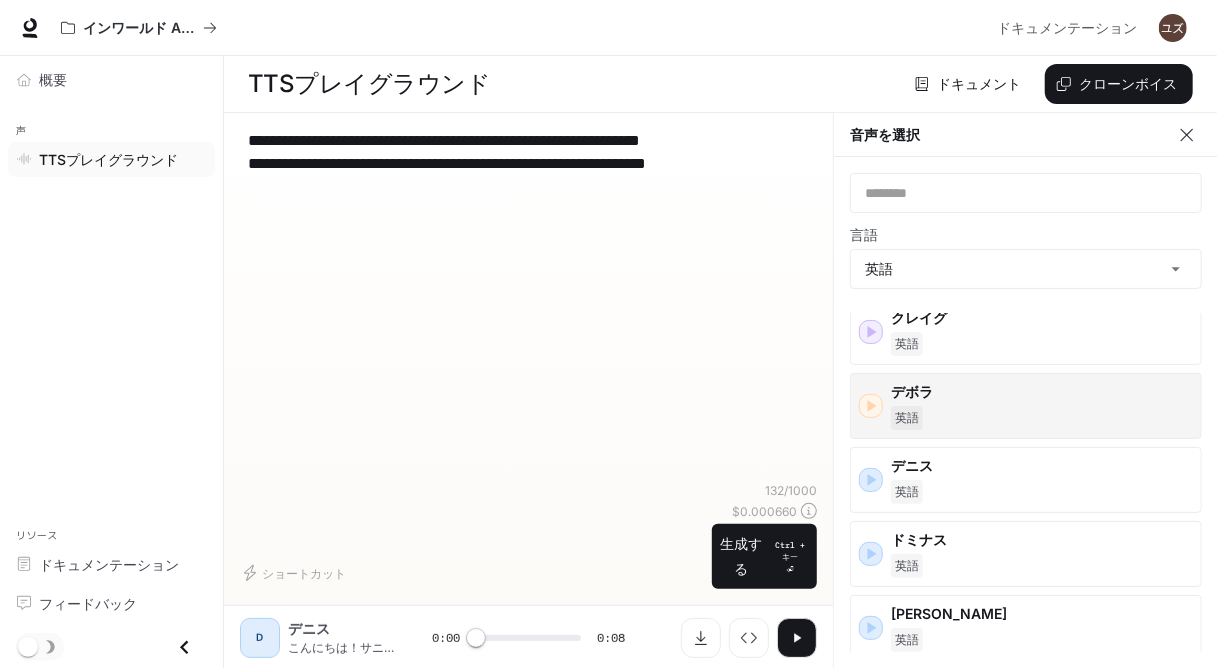 click on "デボラ" at bounding box center [1042, 392] 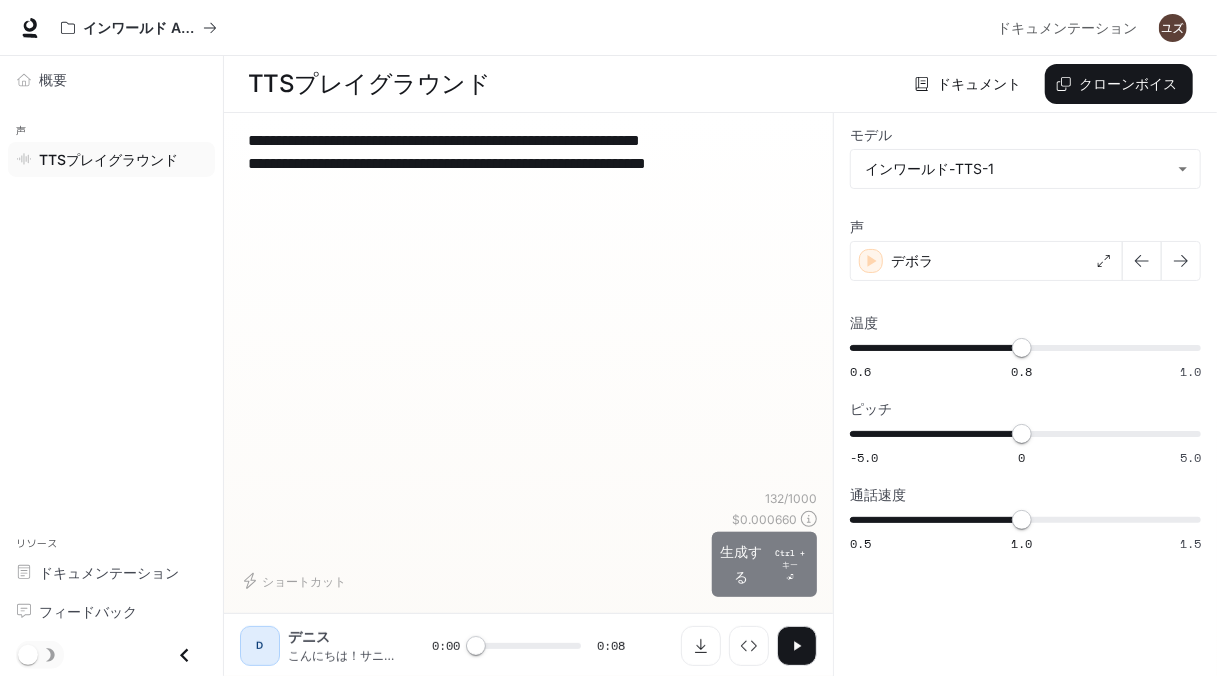 click on "生成する" at bounding box center [741, 564] 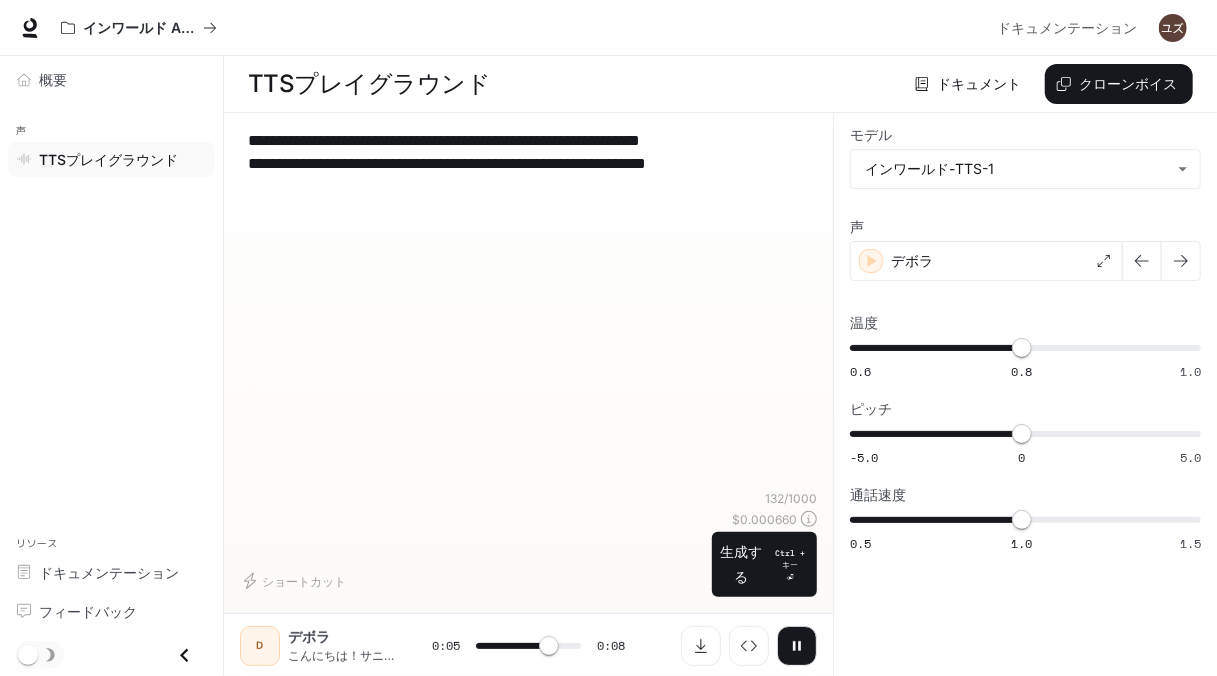 click on "**********" at bounding box center [528, 163] 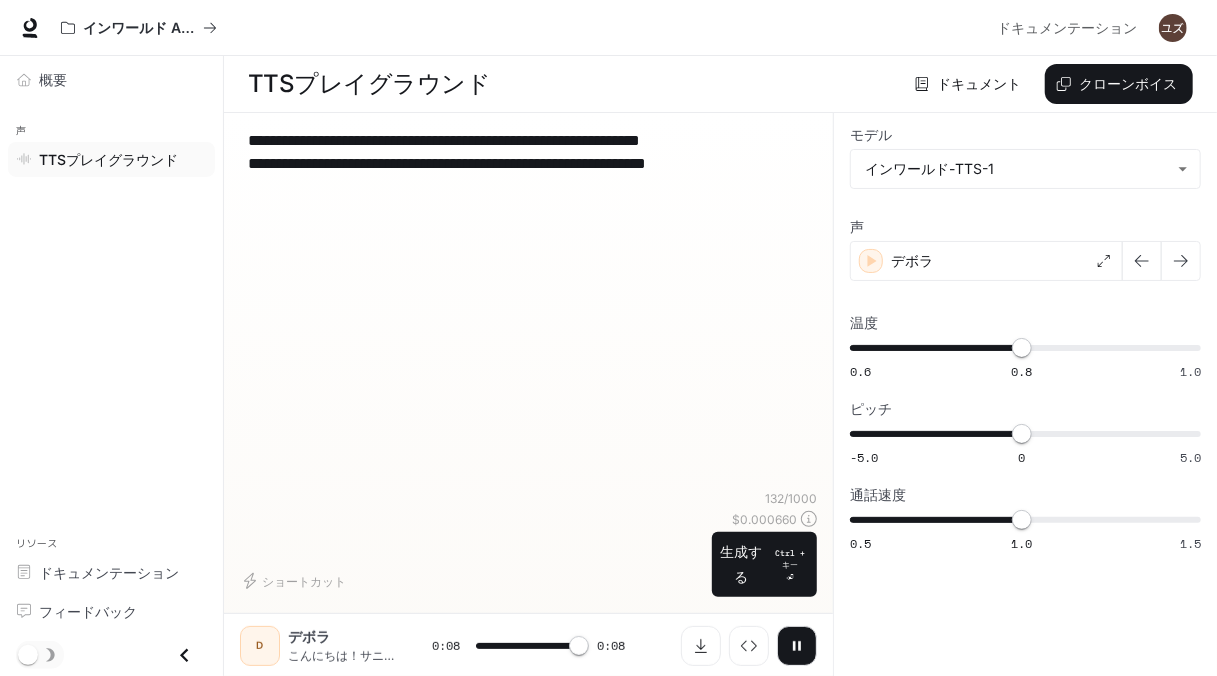 type on "*" 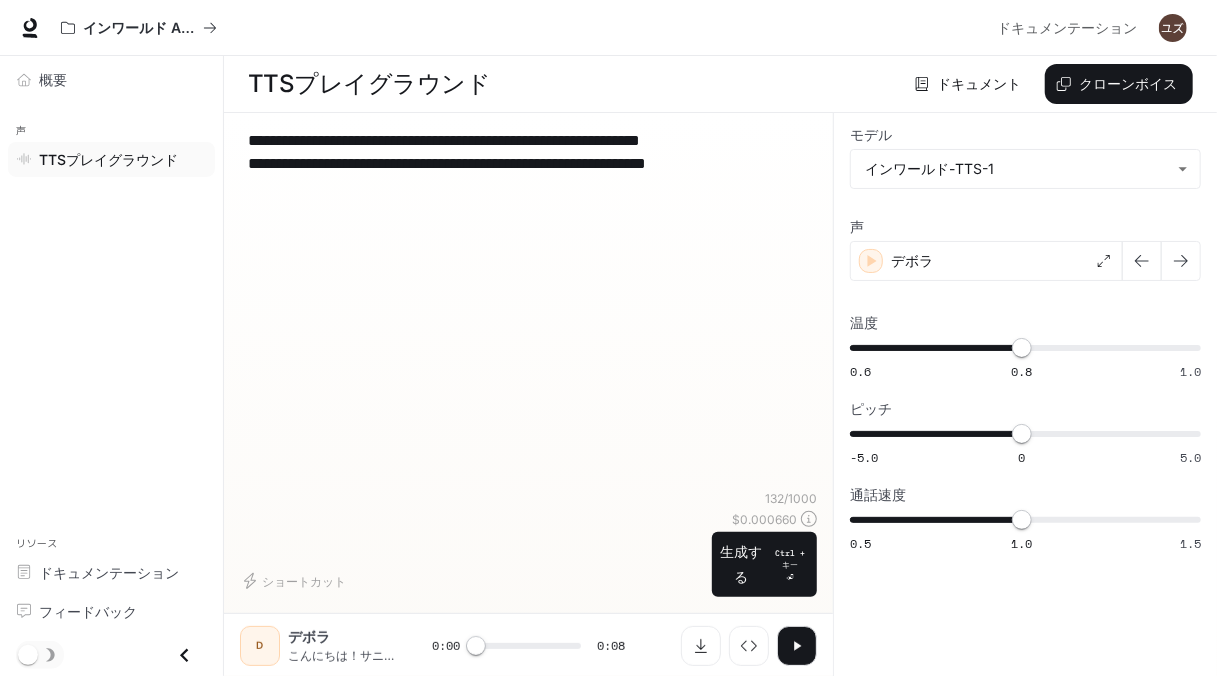 drag, startPoint x: 251, startPoint y: 134, endPoint x: 802, endPoint y: 186, distance: 553.4483 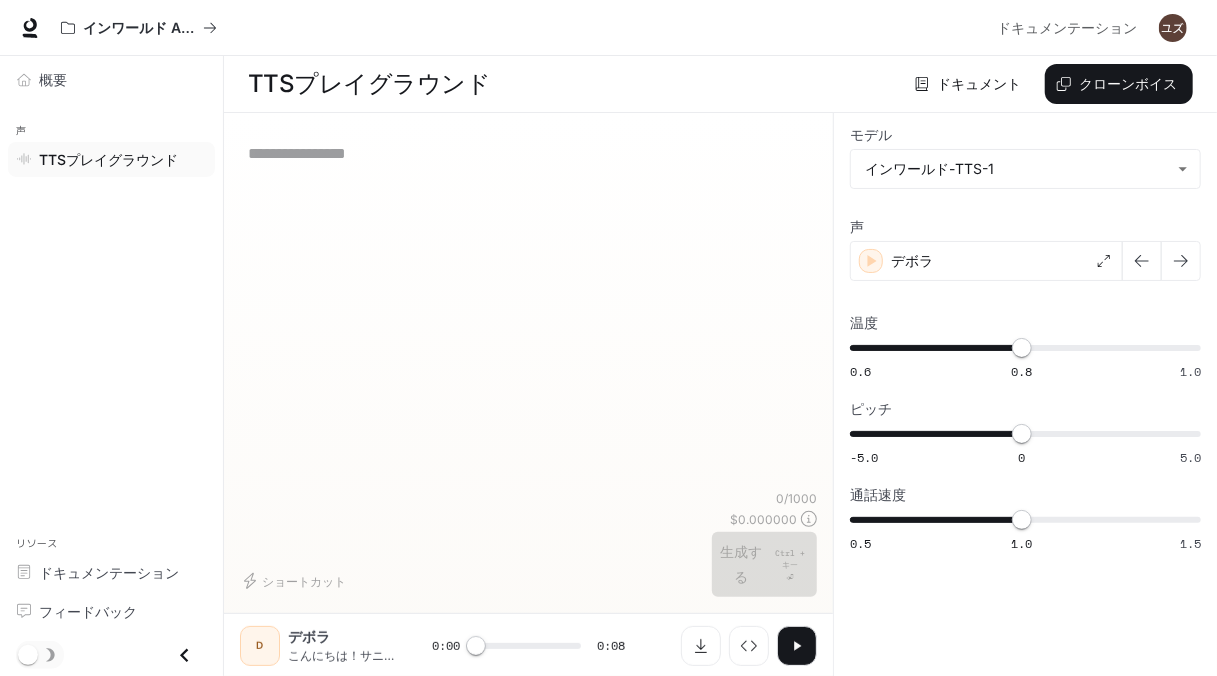 paste on "**********" 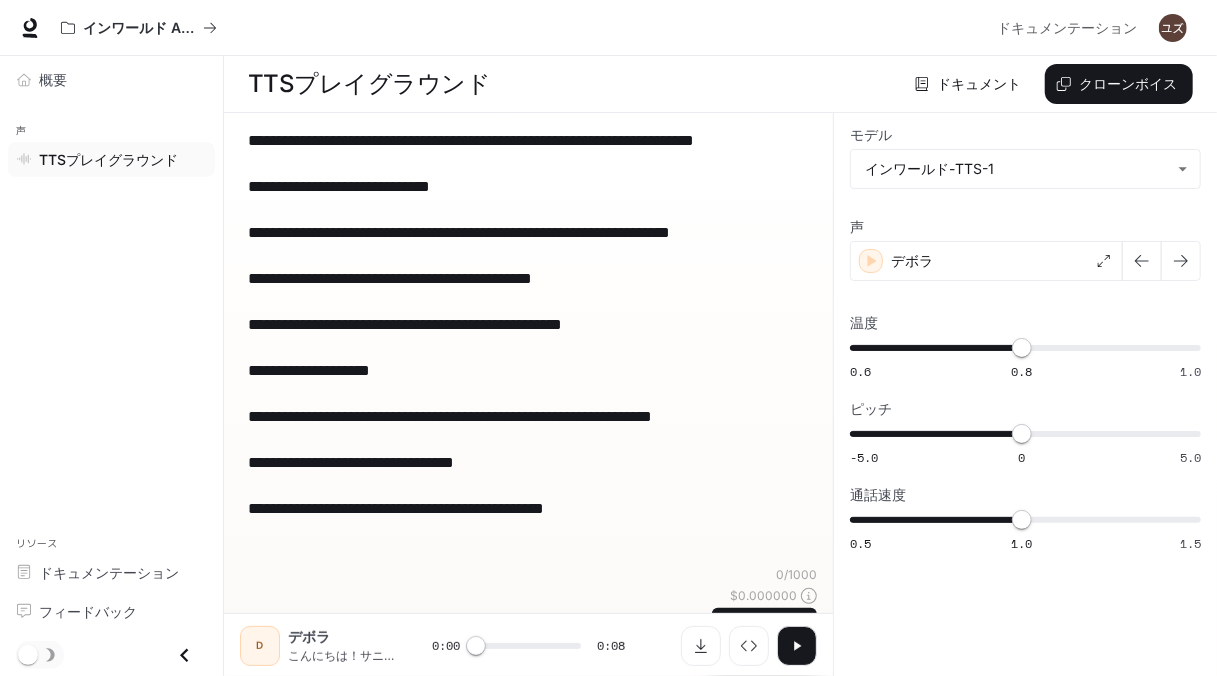 click on "**********" at bounding box center (528, 347) 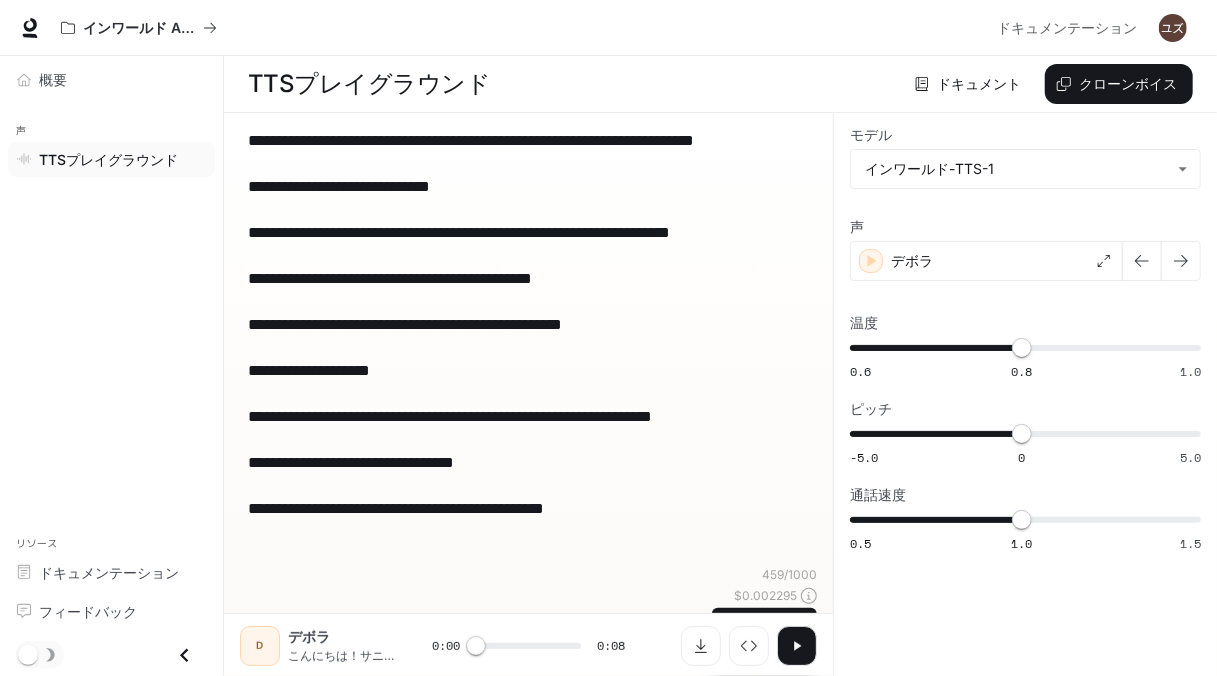 type on "**********" 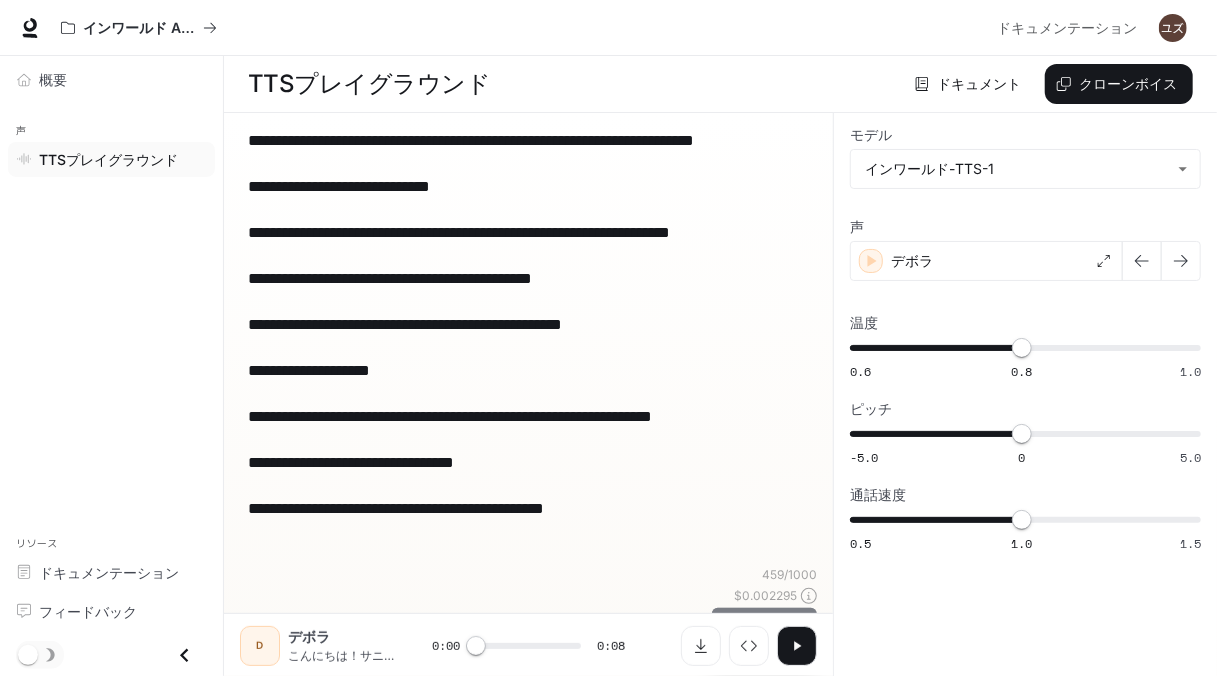 click on "生成する Ctrl + キー ⏎" at bounding box center (764, 640) 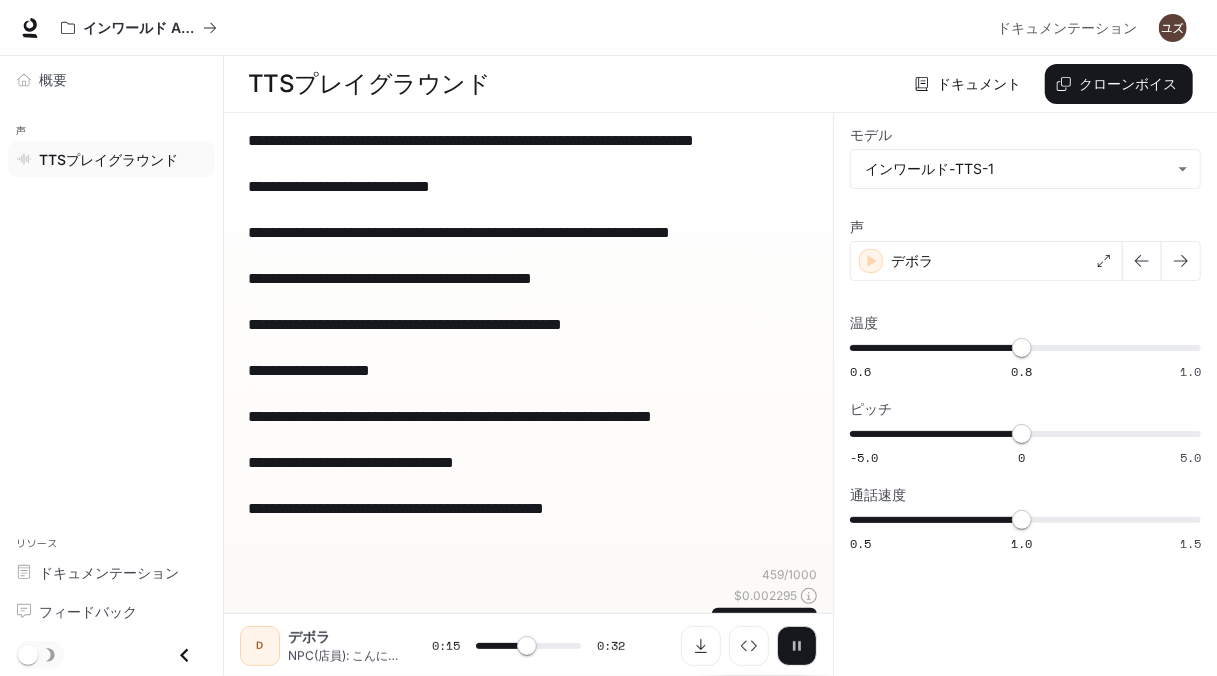 click 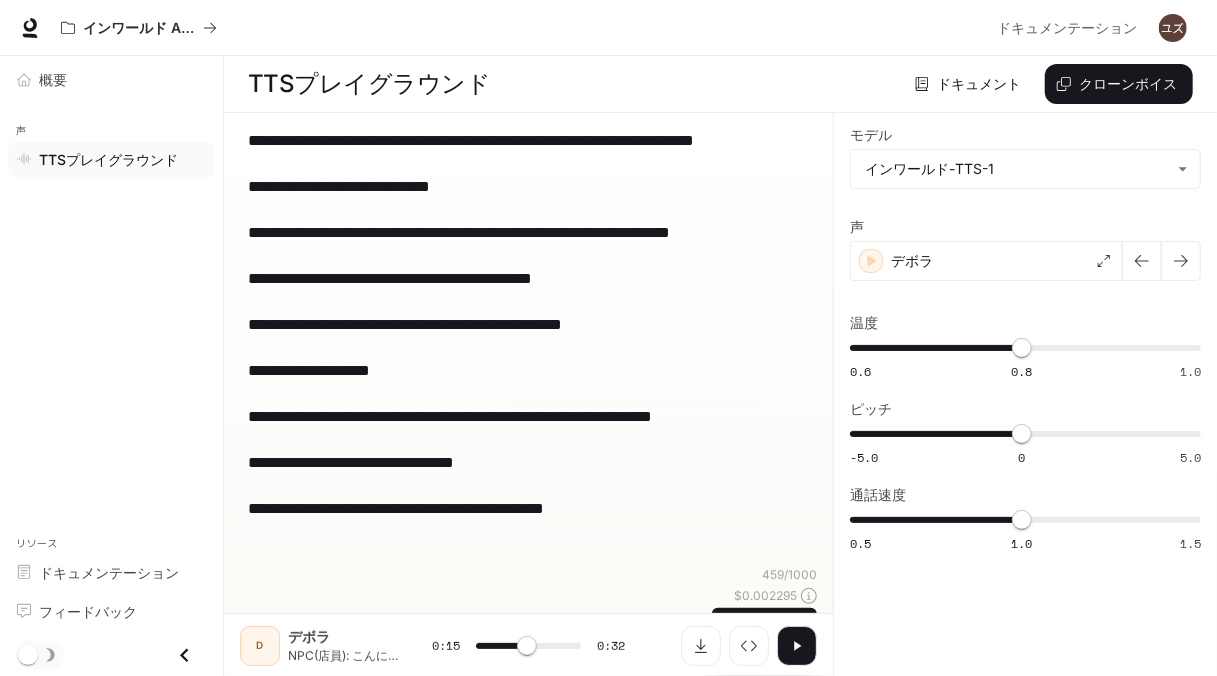 drag, startPoint x: 243, startPoint y: 137, endPoint x: 595, endPoint y: 140, distance: 352.0128 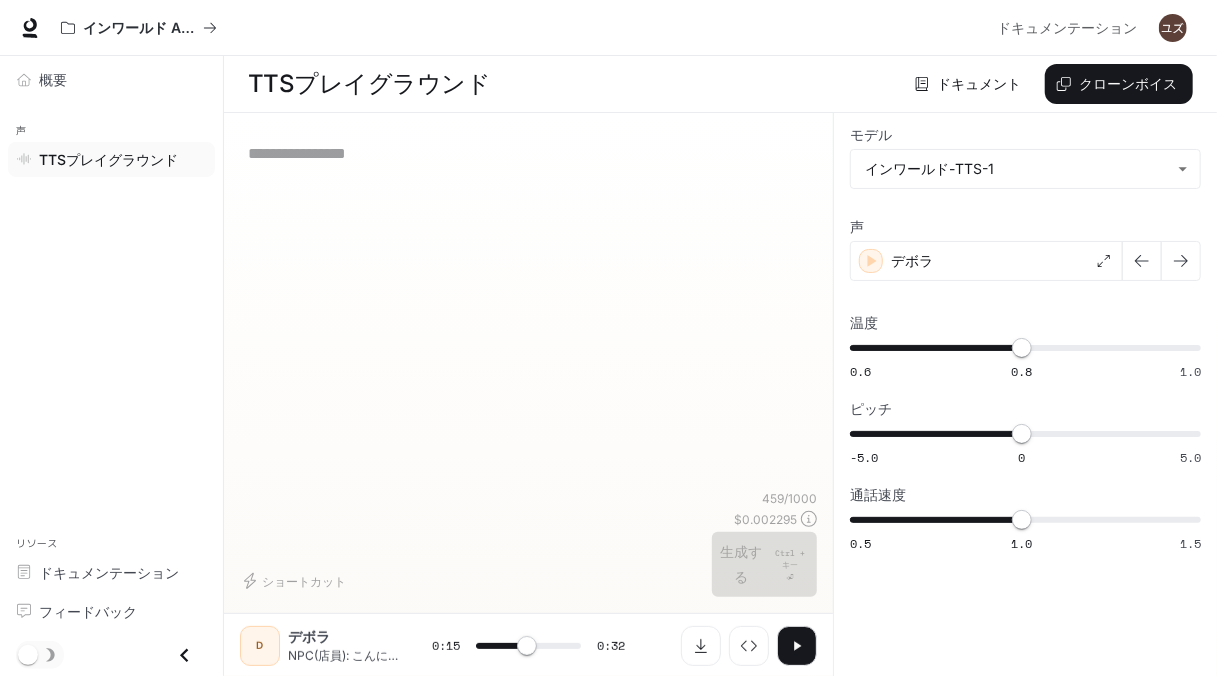 type on "****" 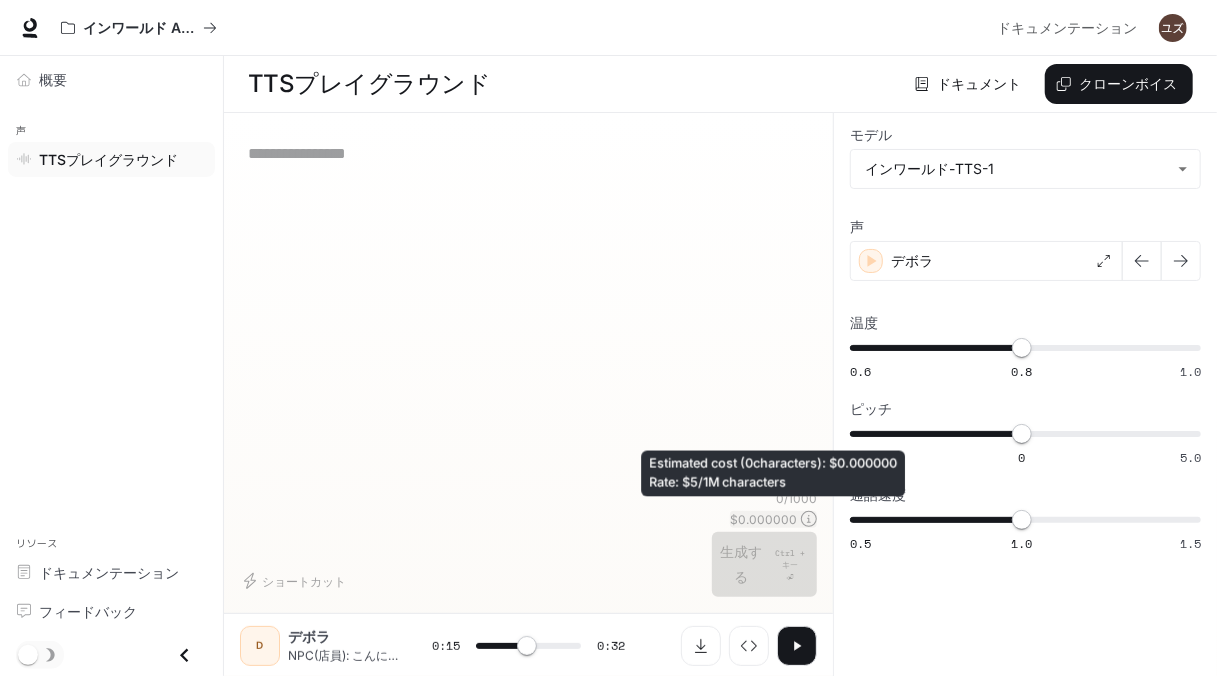 type 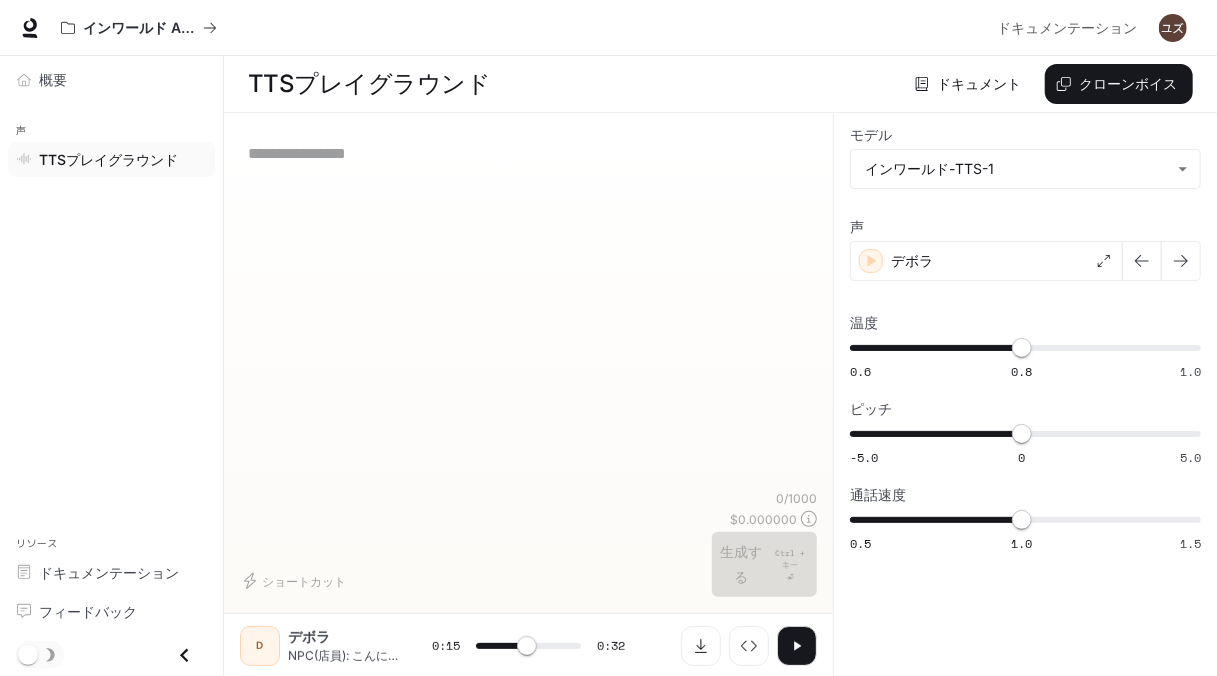 click on "* ​" at bounding box center [528, 309] 